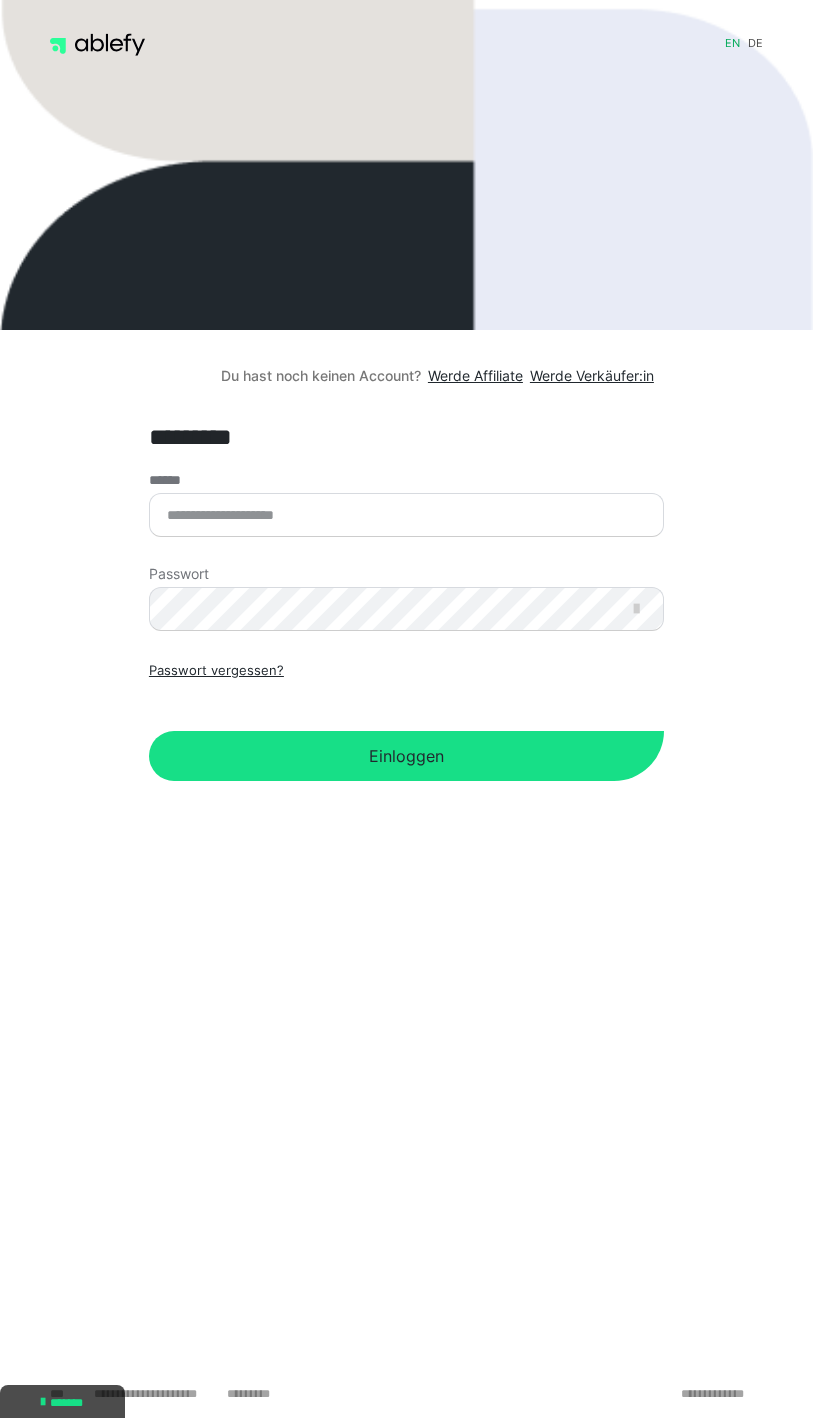 scroll, scrollTop: 0, scrollLeft: 0, axis: both 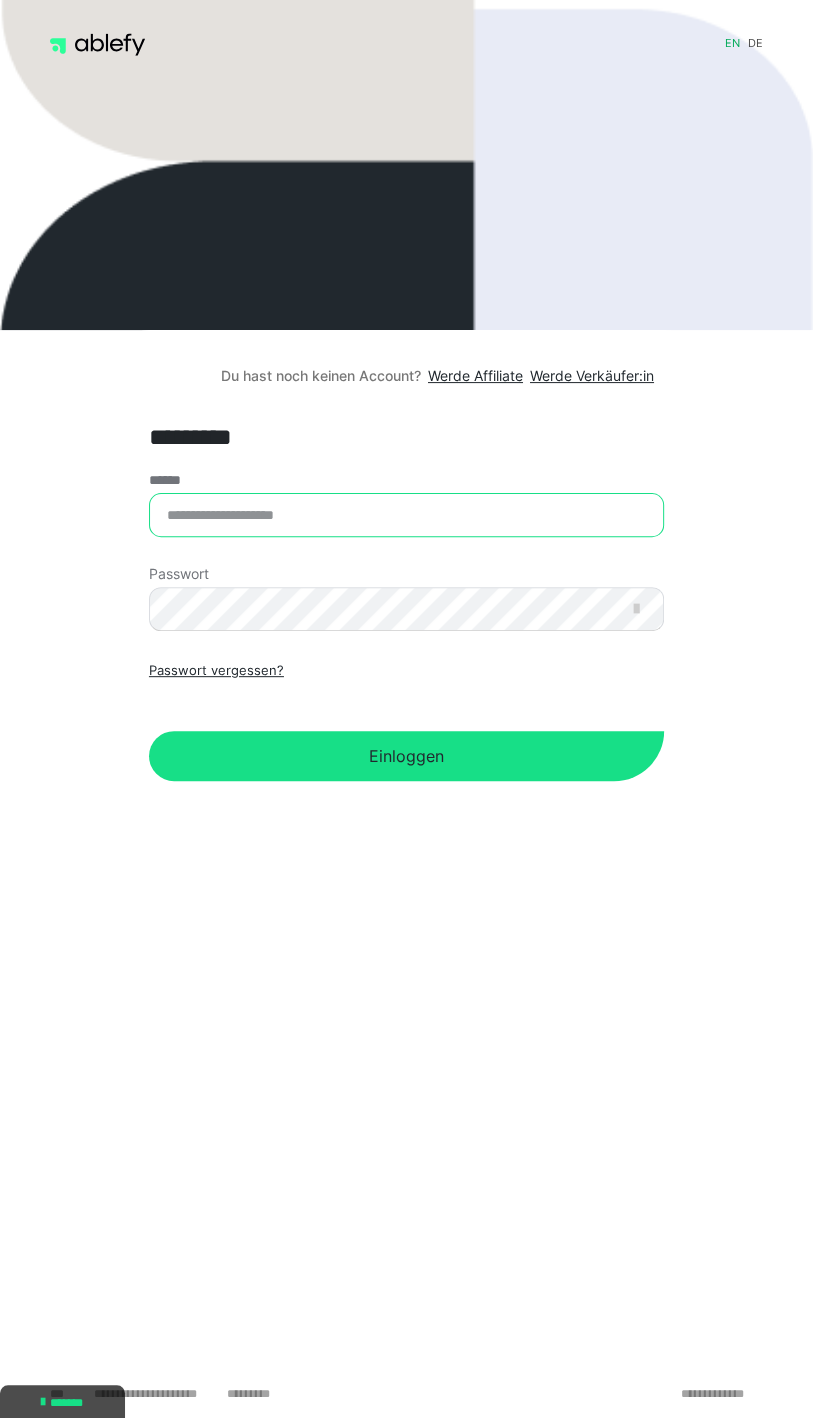 click on "******" at bounding box center (406, 515) 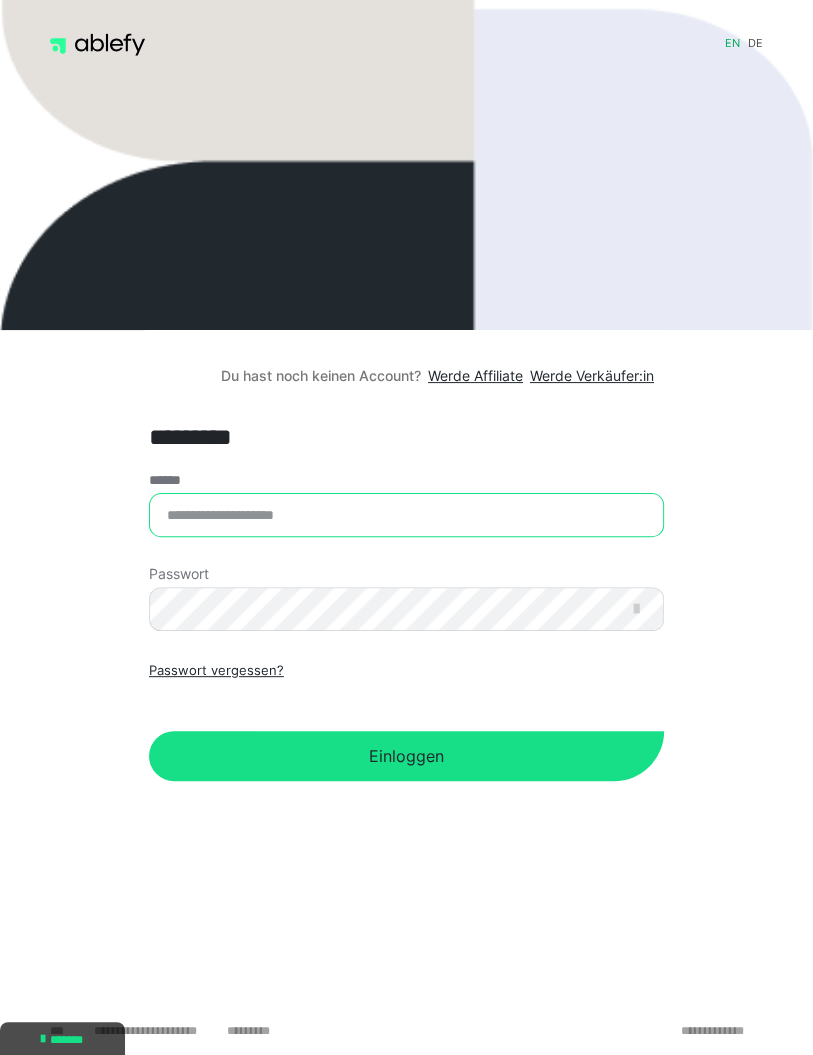 click on "******" at bounding box center [406, 515] 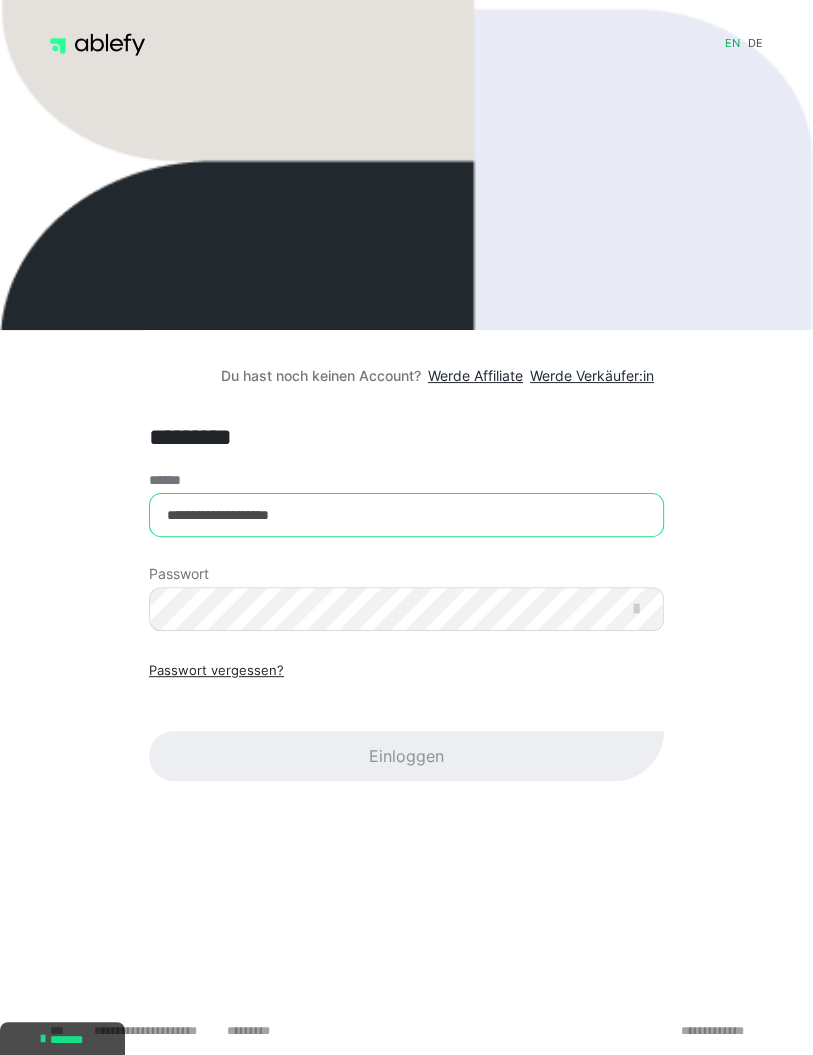 type on "**********" 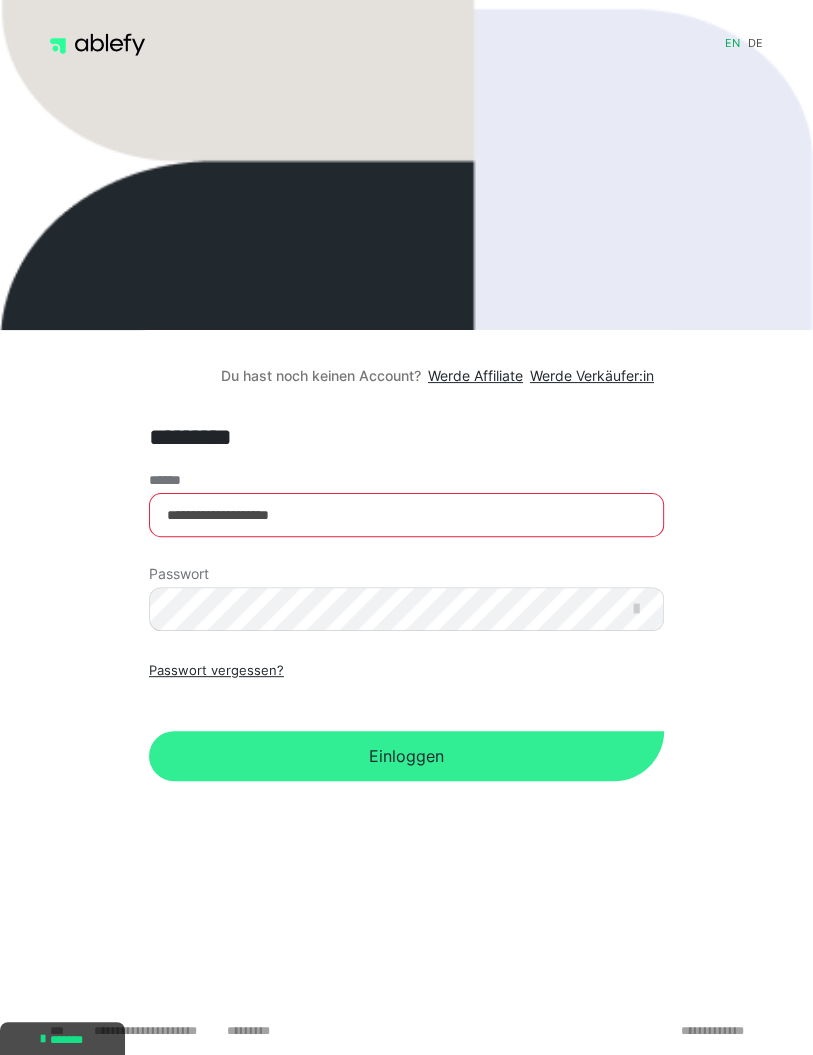 click on "Einloggen" at bounding box center (406, 756) 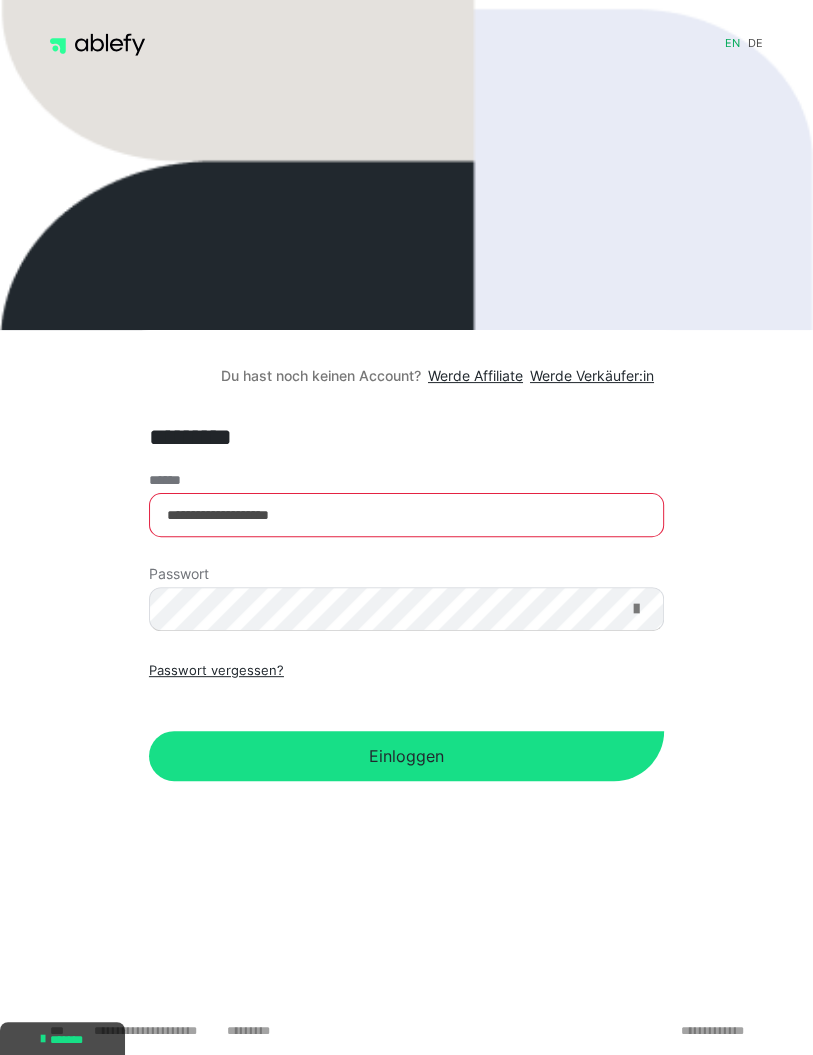 click at bounding box center [636, 609] 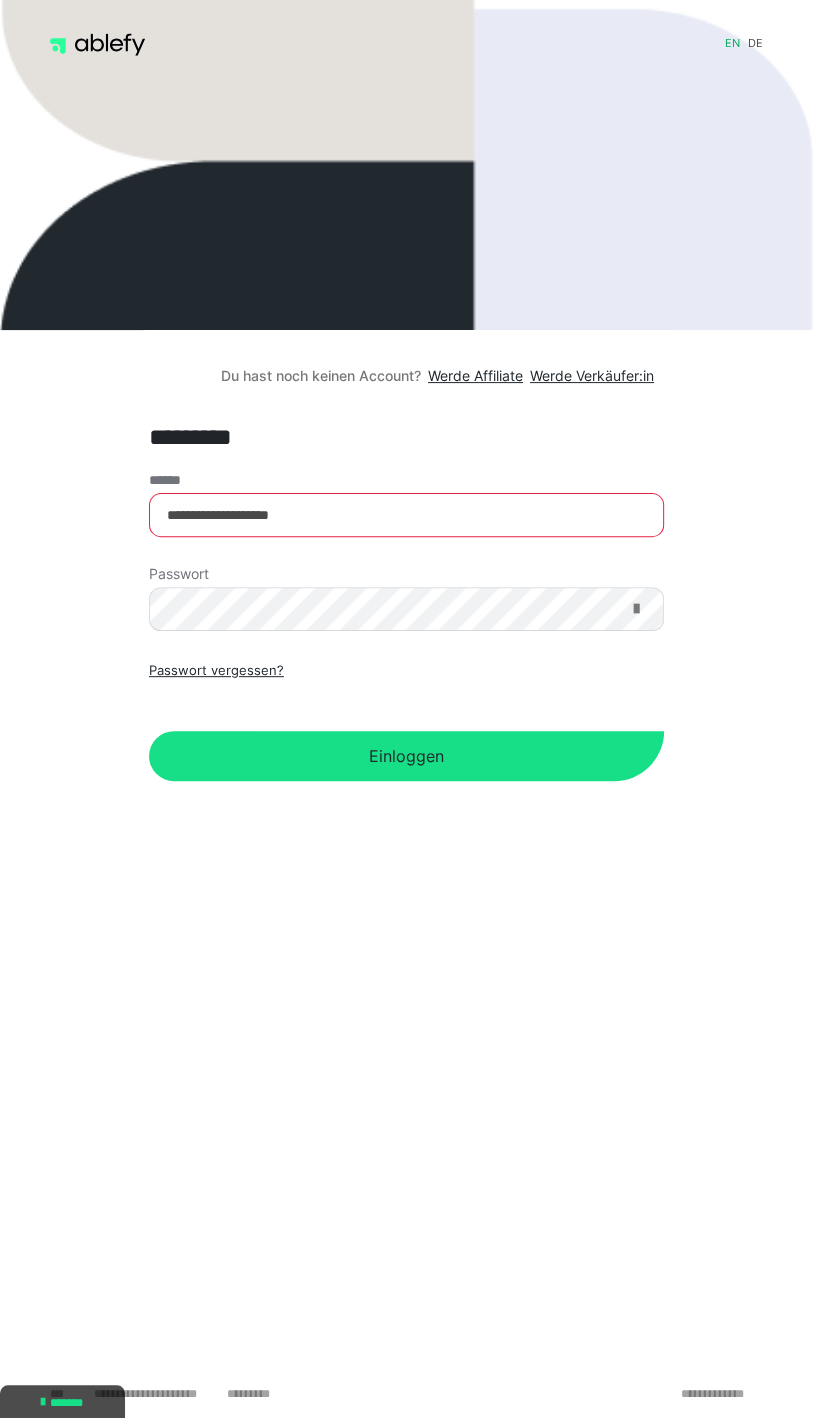 click at bounding box center (636, 609) 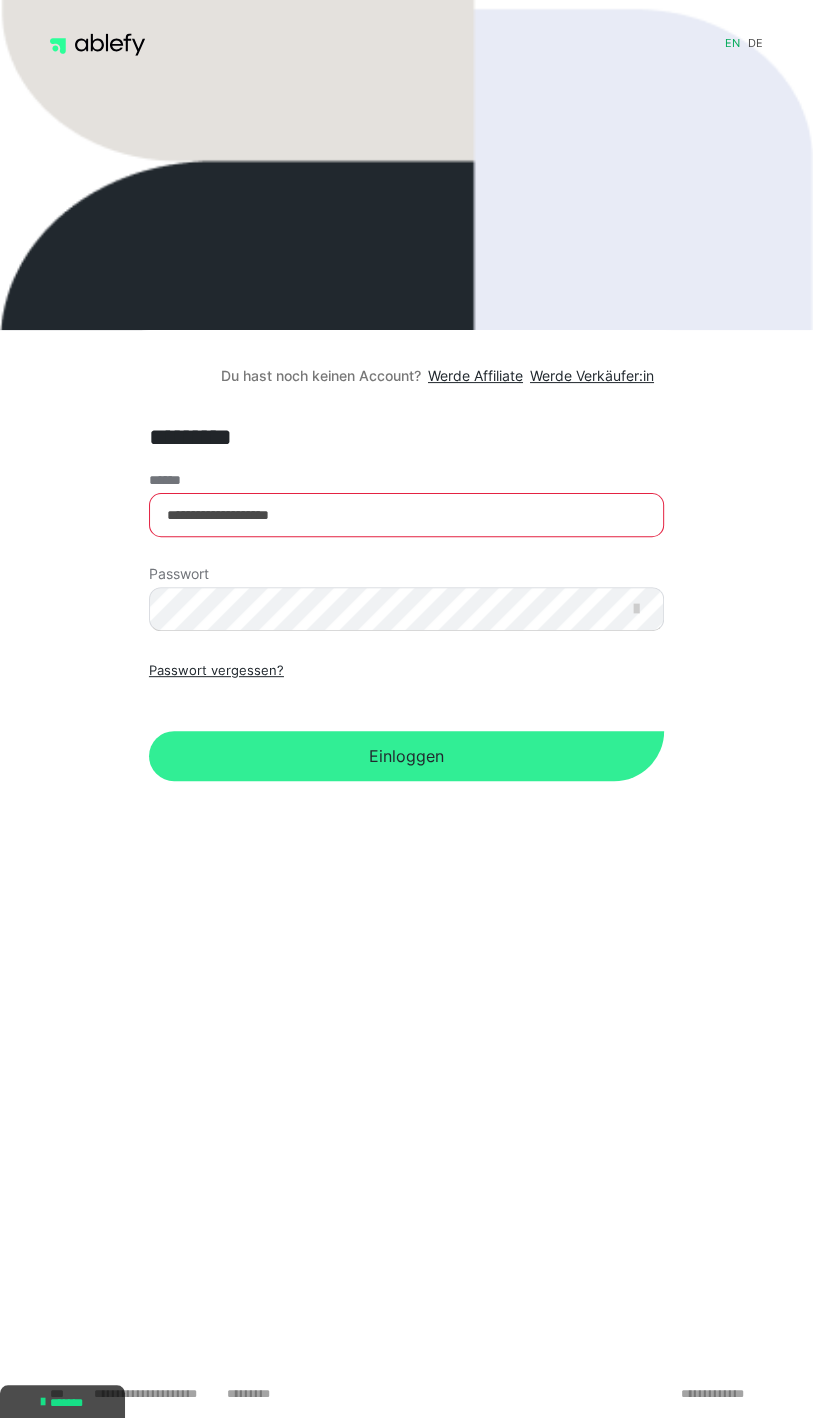 click on "Einloggen" at bounding box center (406, 756) 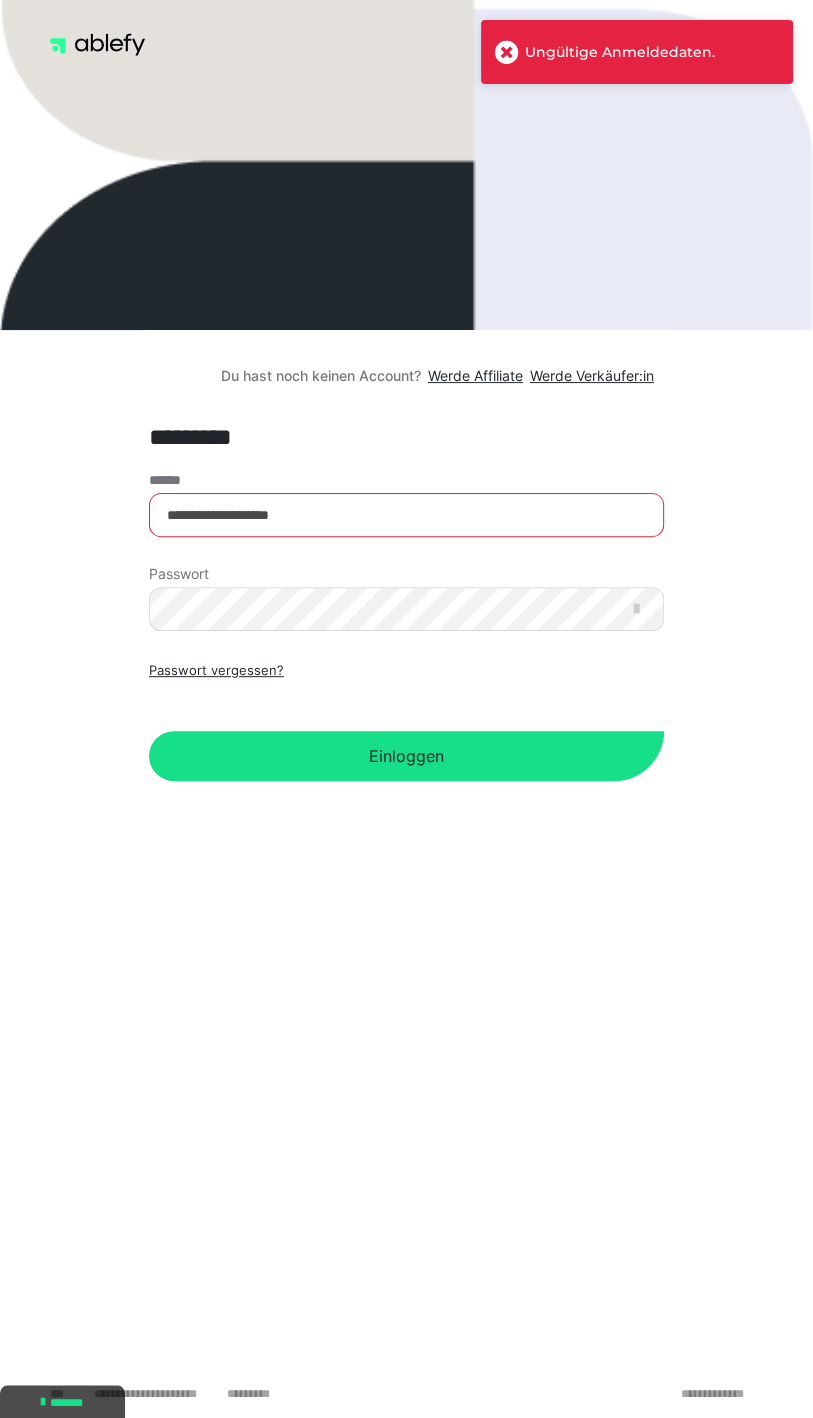 click on "Ungültige Anmeldedaten." at bounding box center (652, 52) 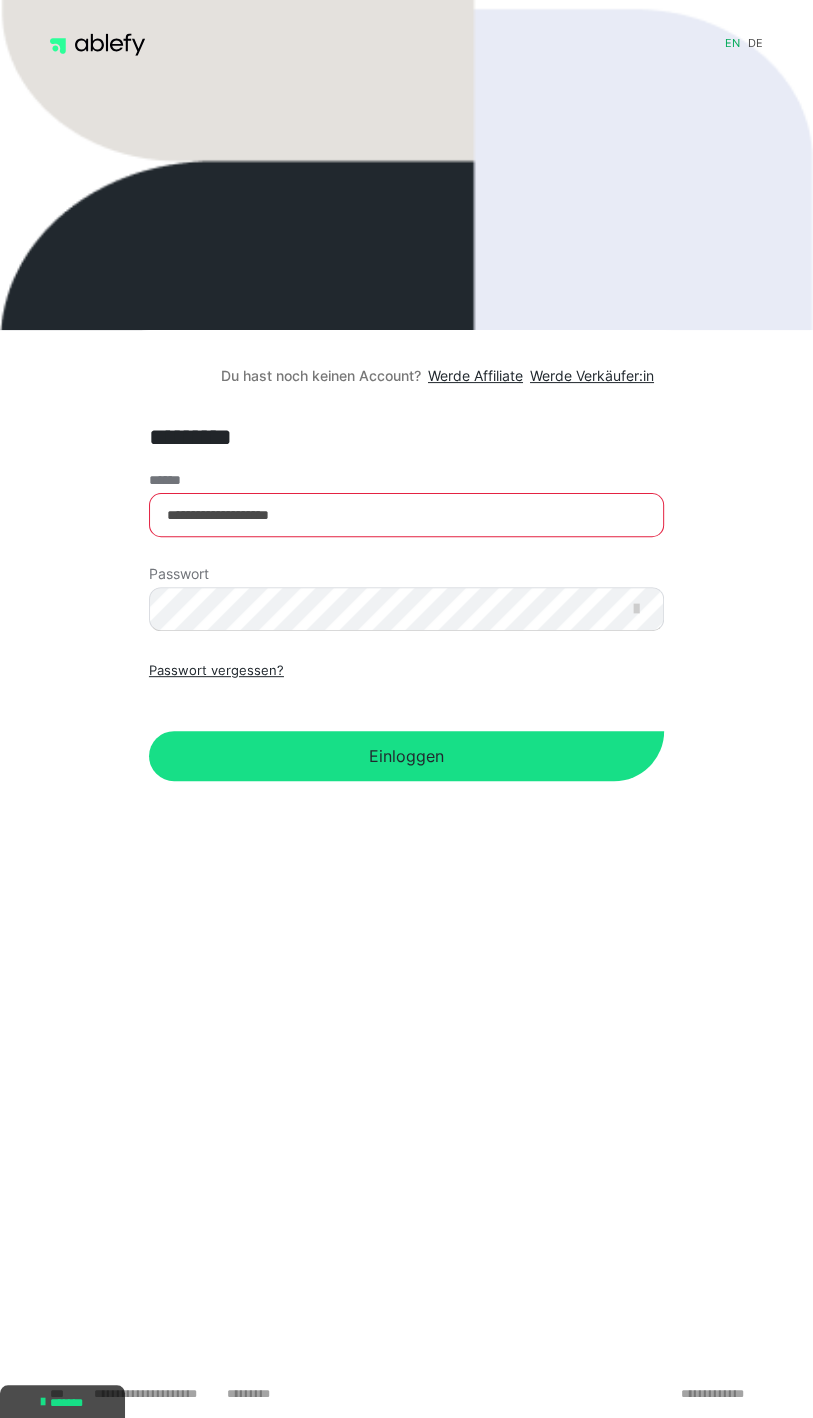 click on "en de" at bounding box center (406, 30) 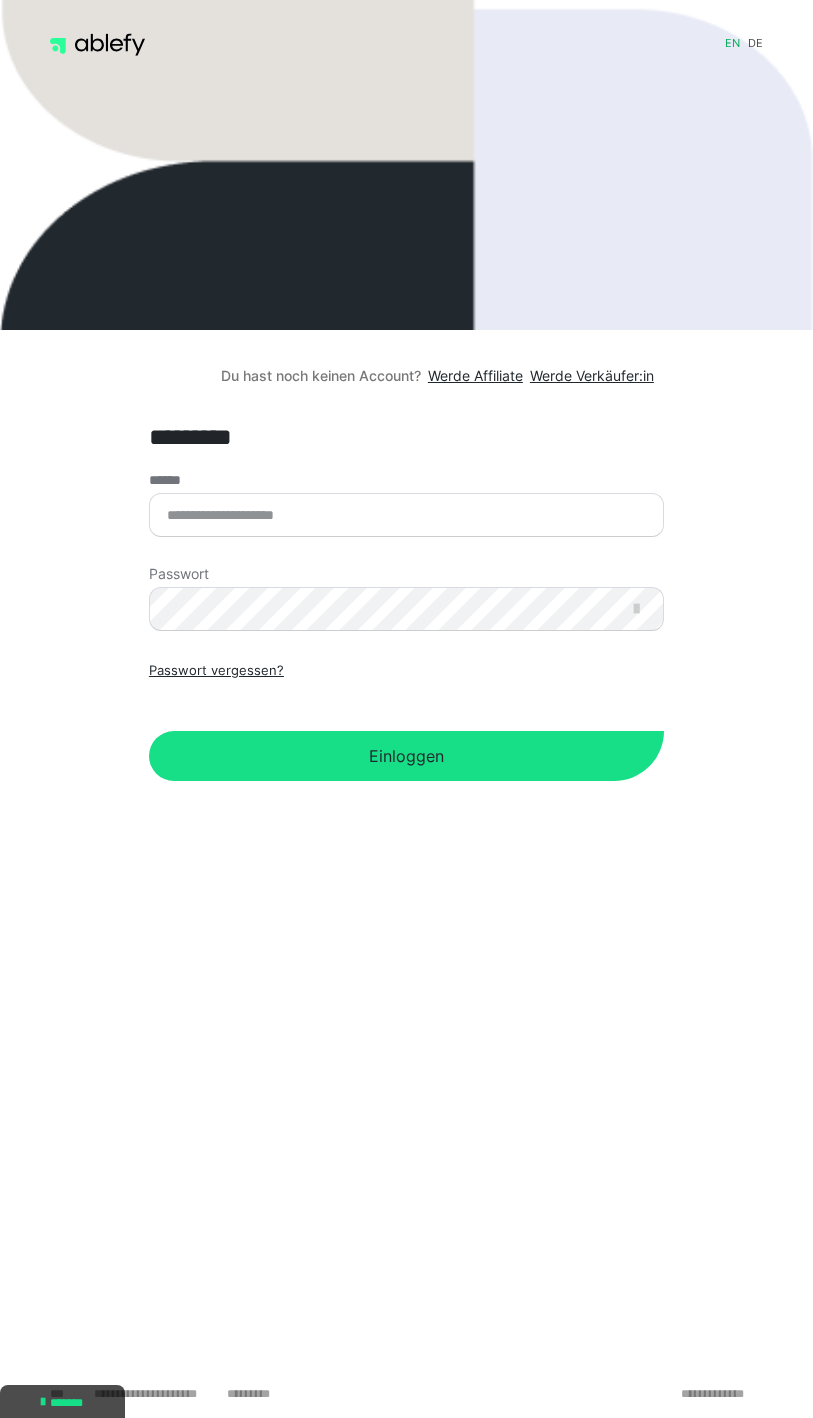 scroll, scrollTop: 0, scrollLeft: 0, axis: both 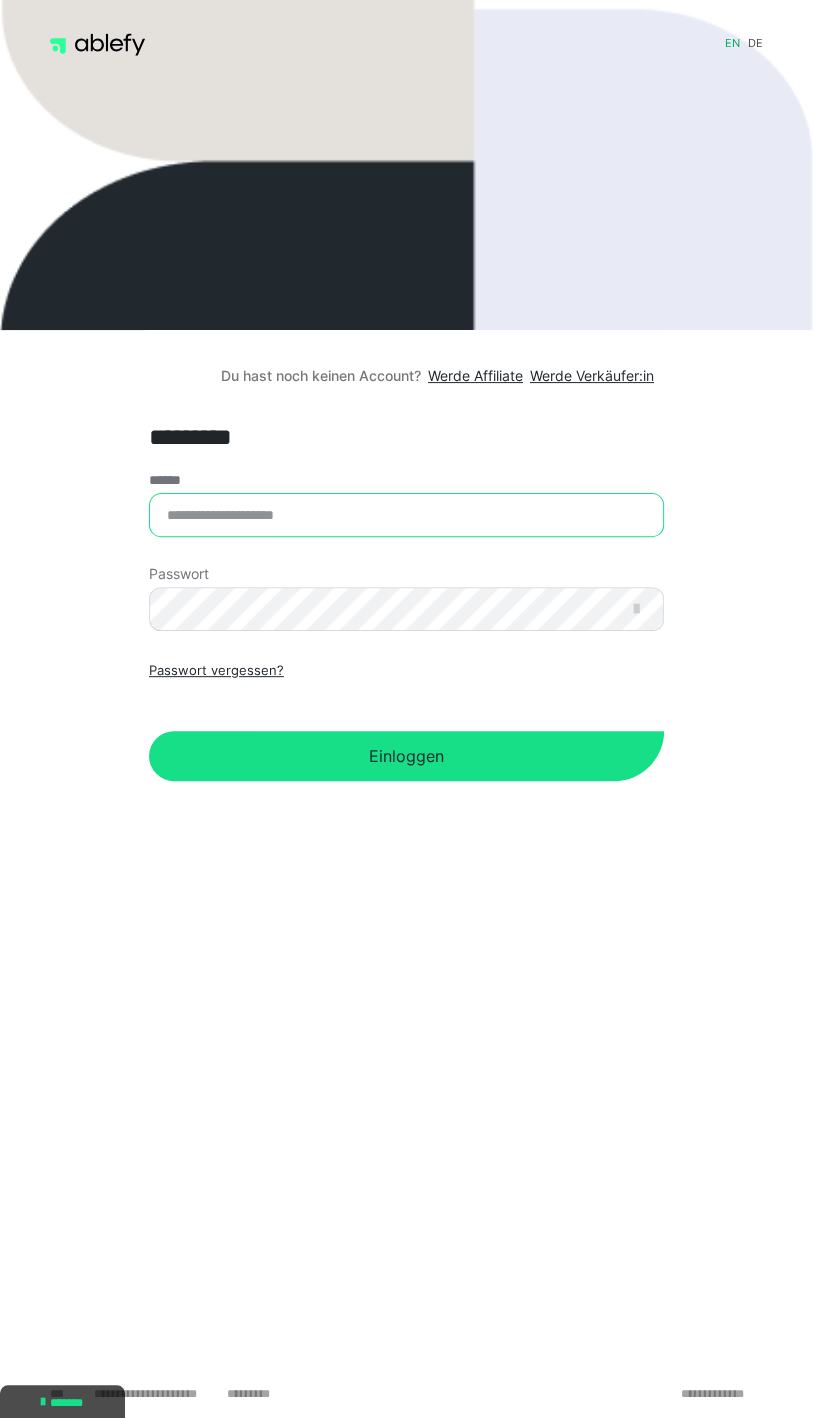 click on "******" at bounding box center (406, 515) 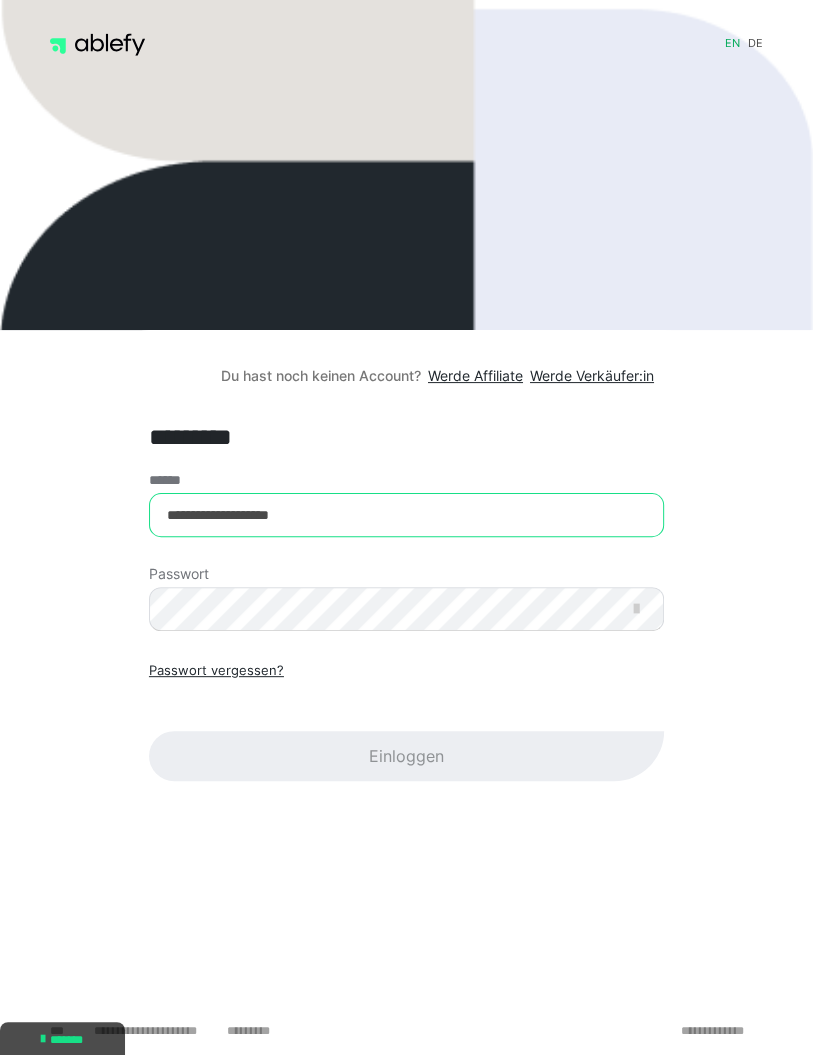 type on "**********" 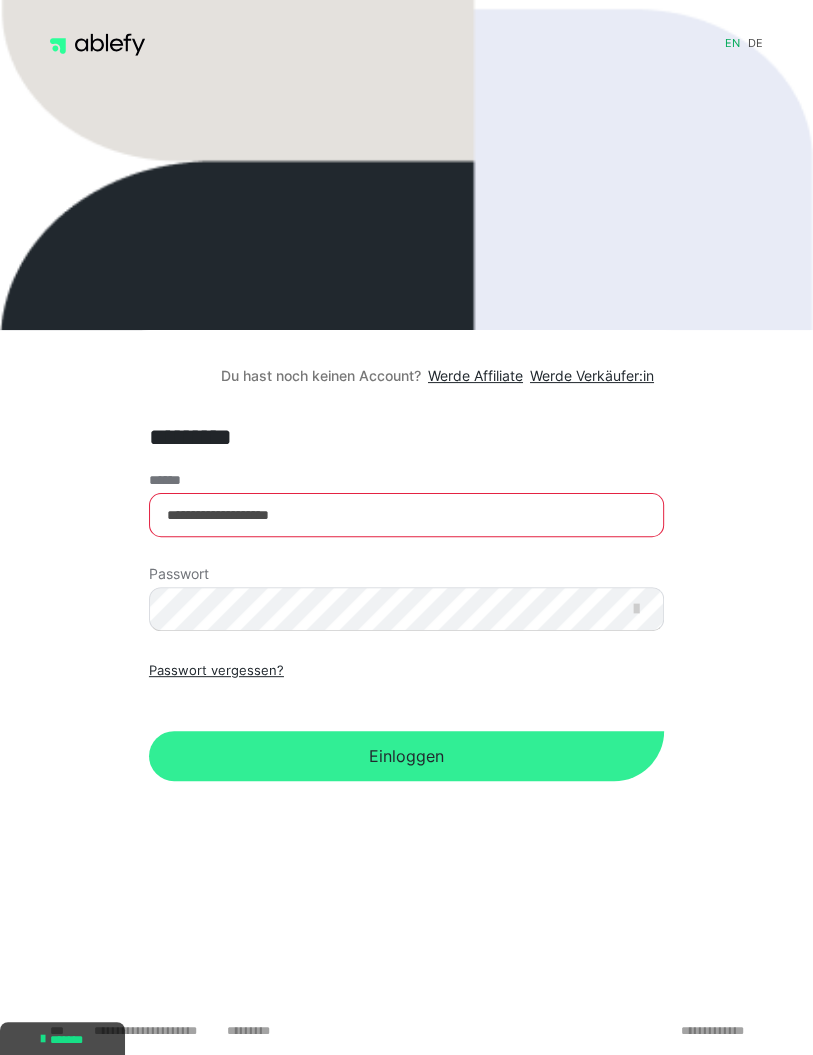 click on "Einloggen" at bounding box center [406, 756] 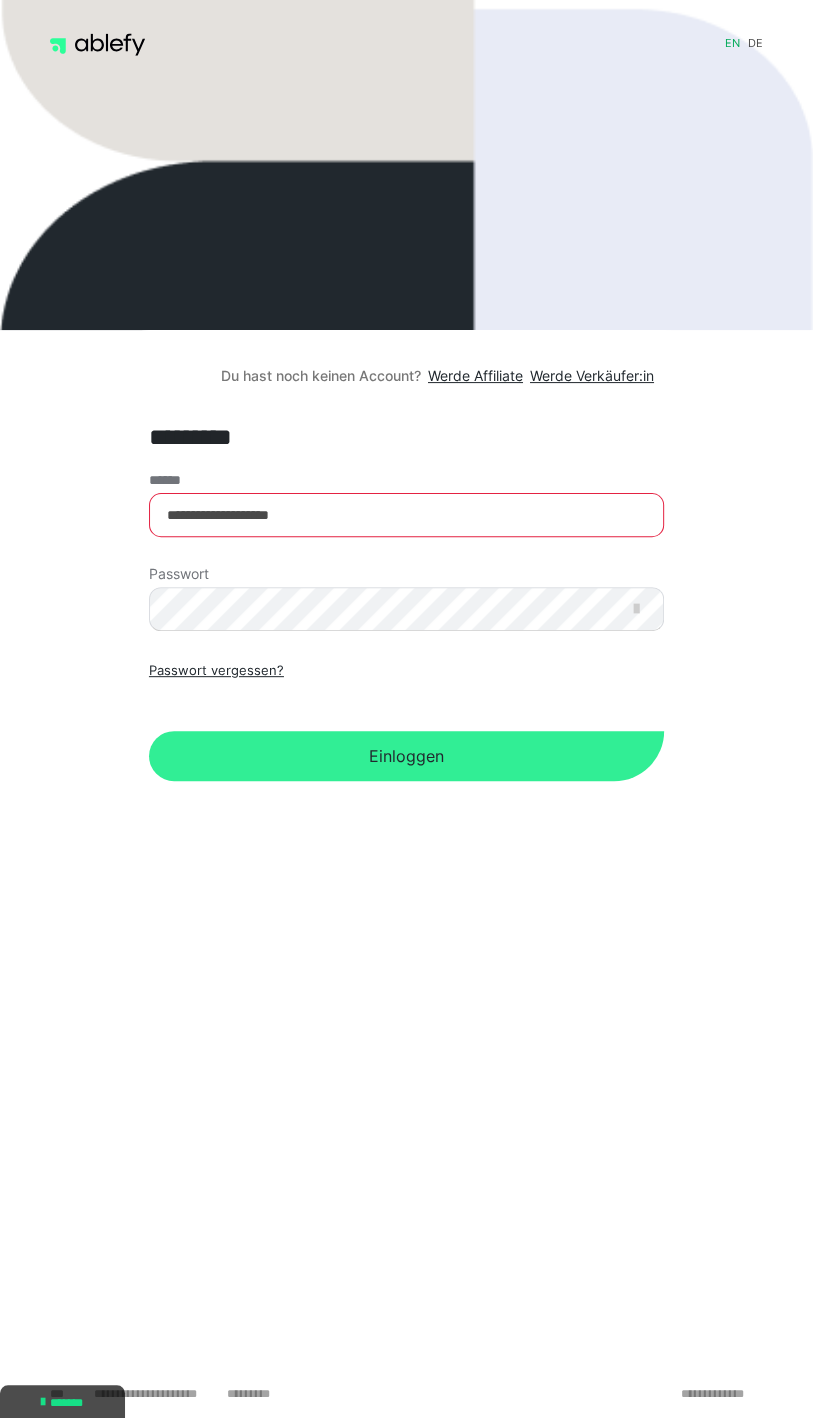 click on "Einloggen" at bounding box center (406, 756) 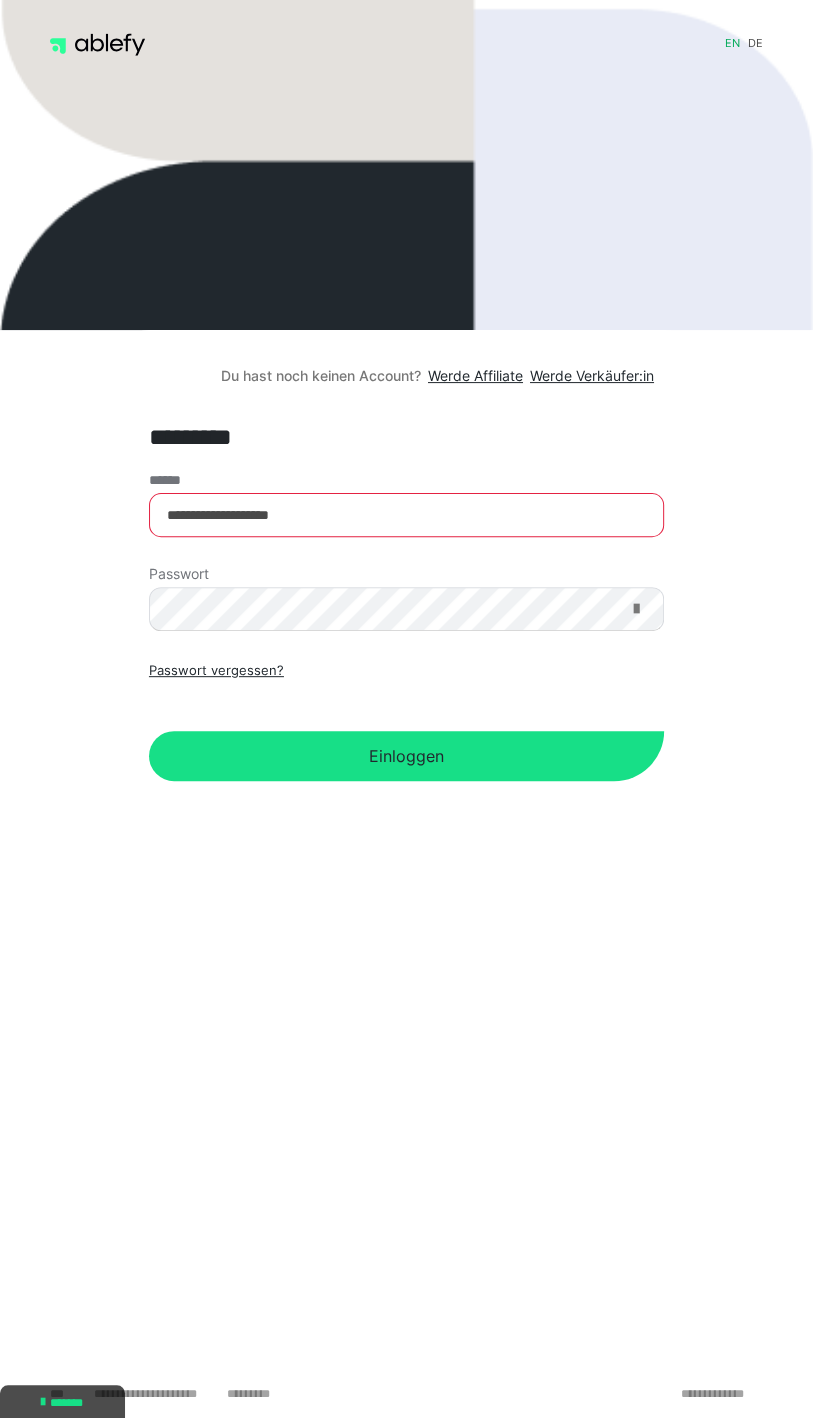 click at bounding box center (636, 609) 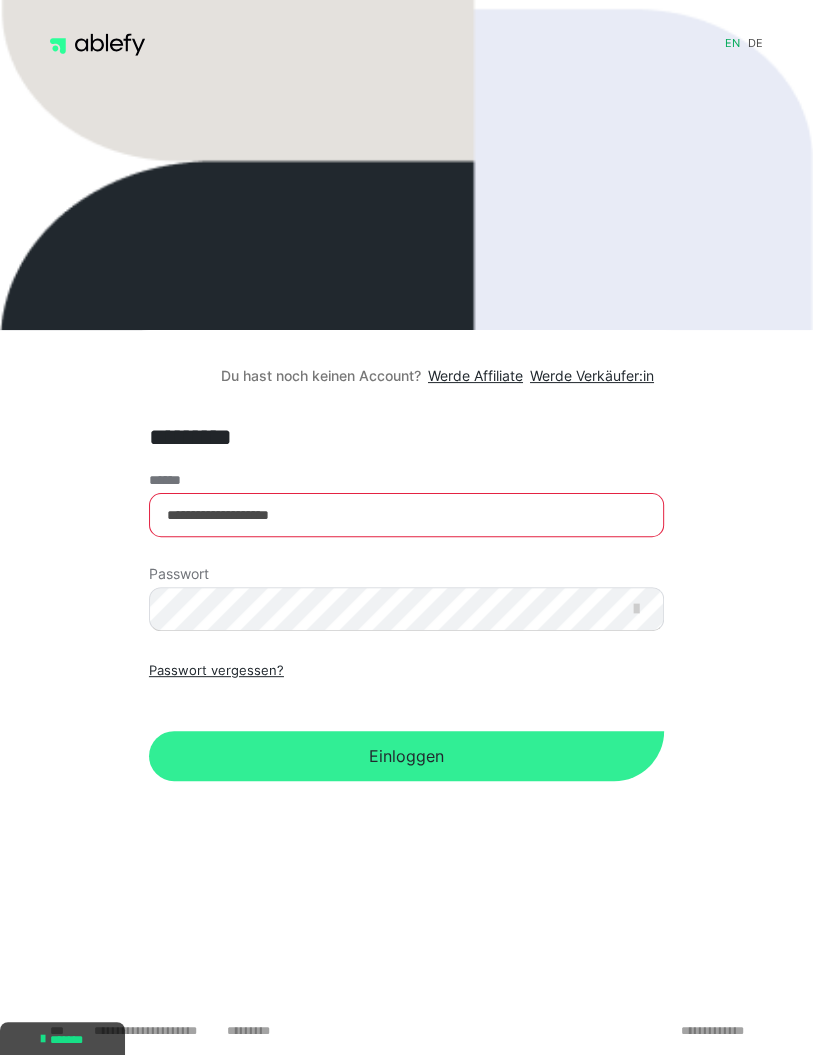 click on "Einloggen" at bounding box center [406, 756] 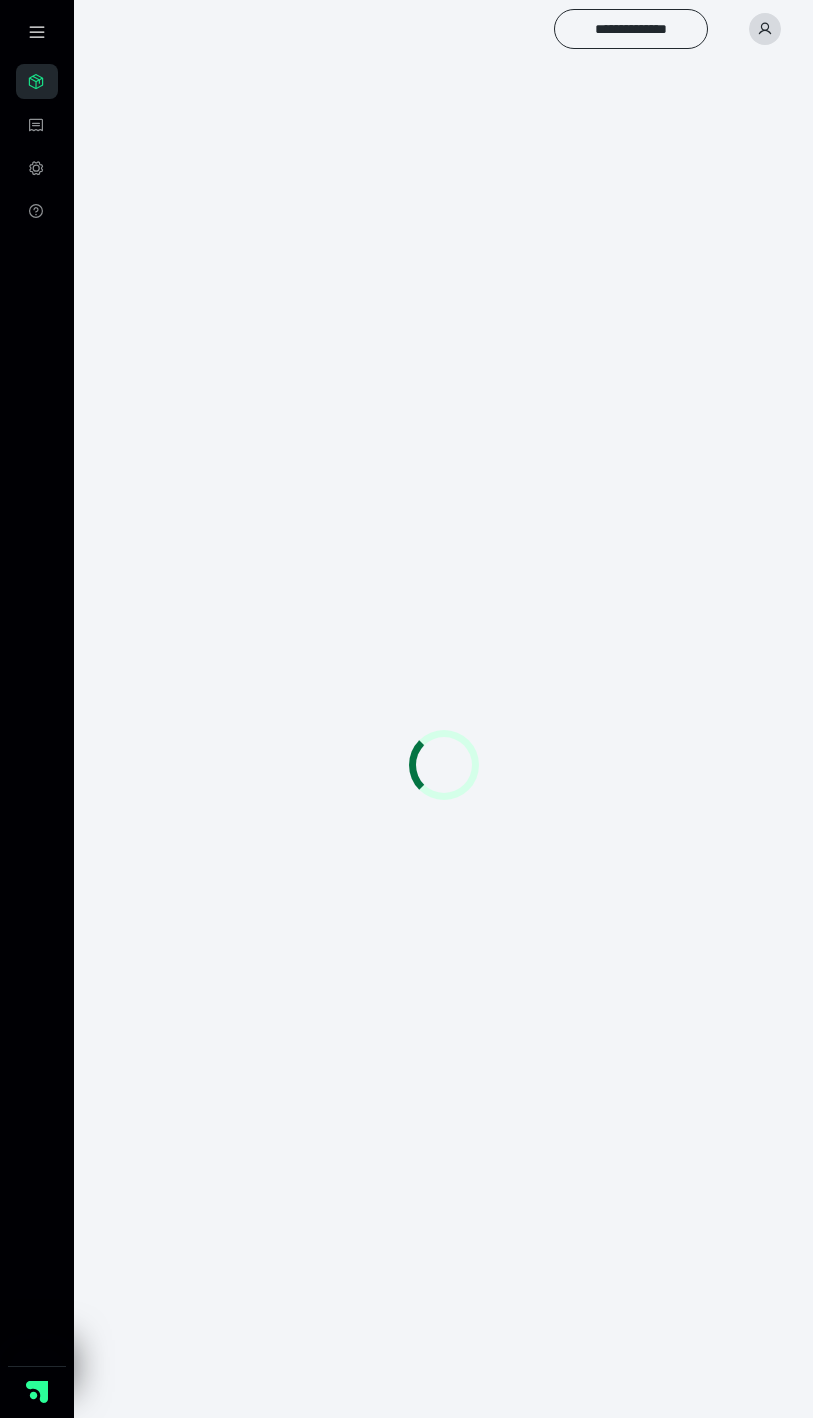 scroll, scrollTop: 0, scrollLeft: 0, axis: both 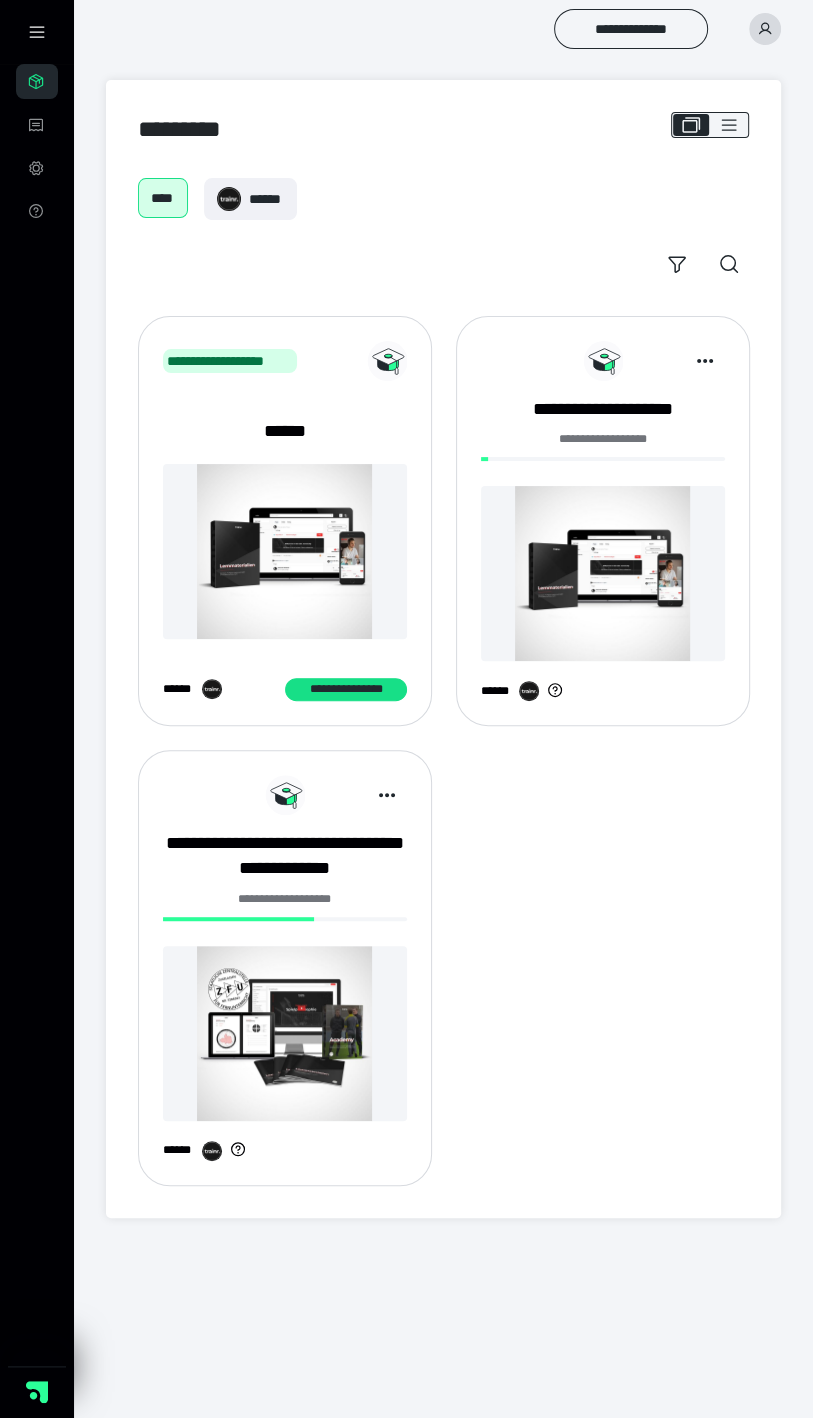 click at bounding box center [603, 573] 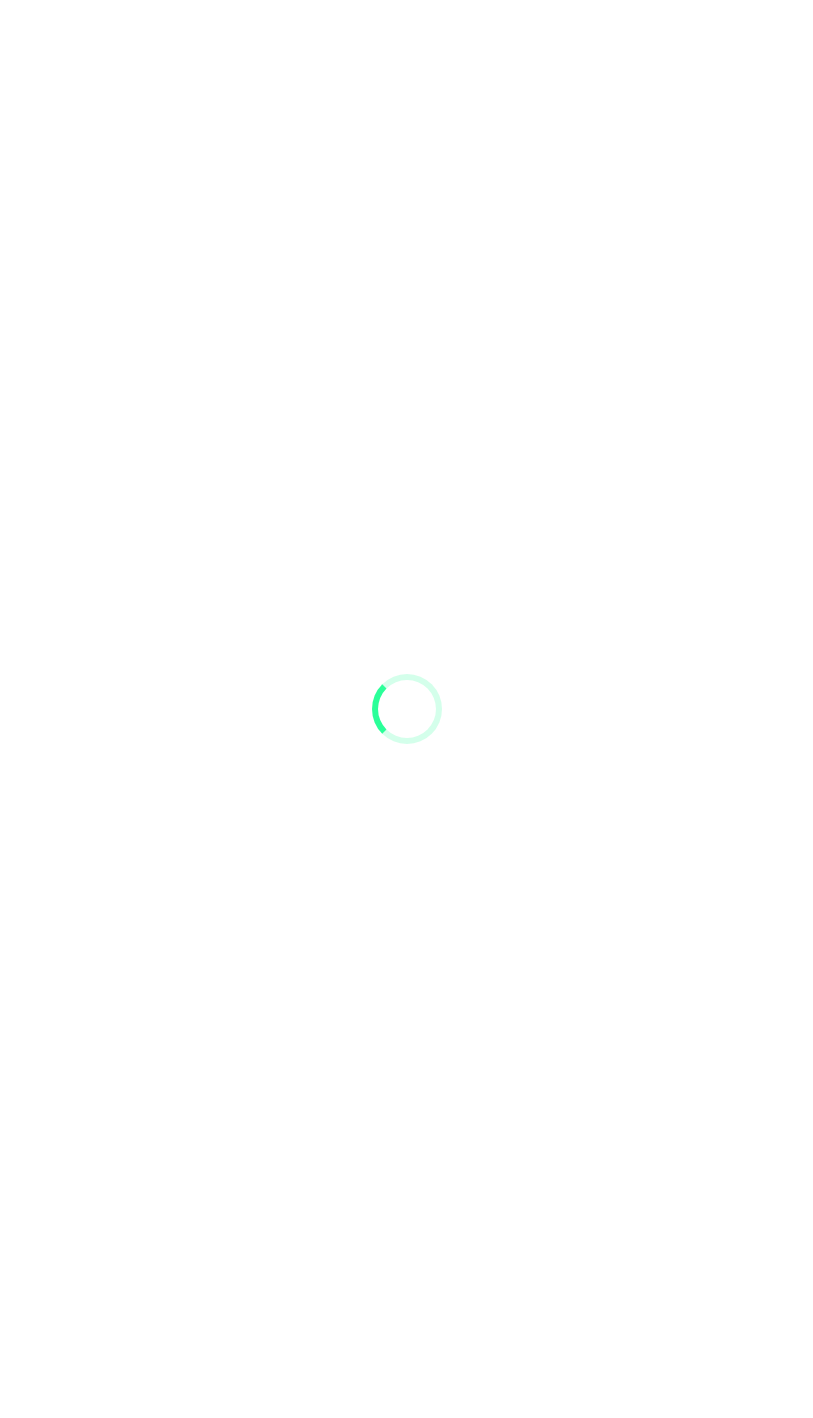scroll, scrollTop: 0, scrollLeft: 0, axis: both 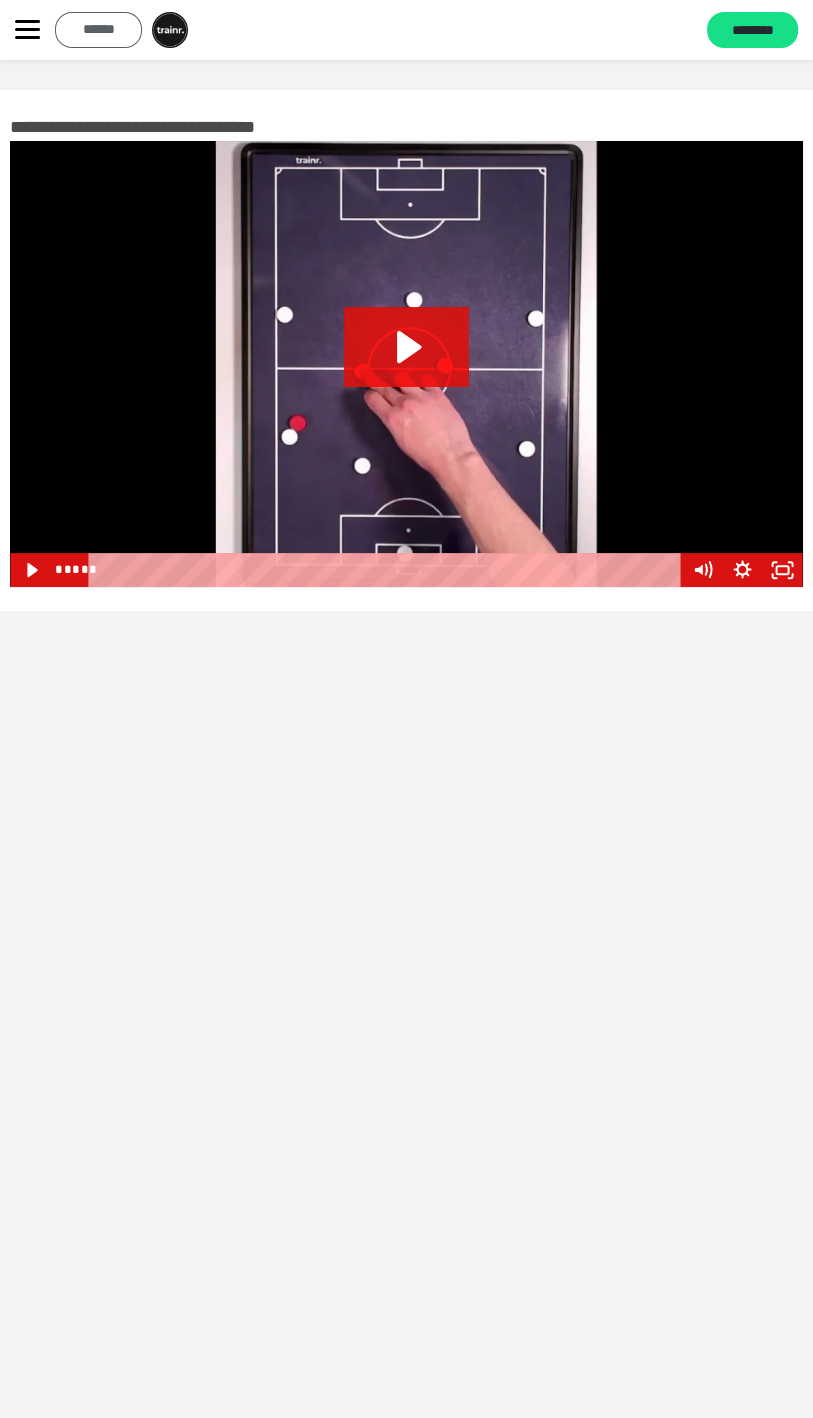 click on "******" at bounding box center (98, 29) 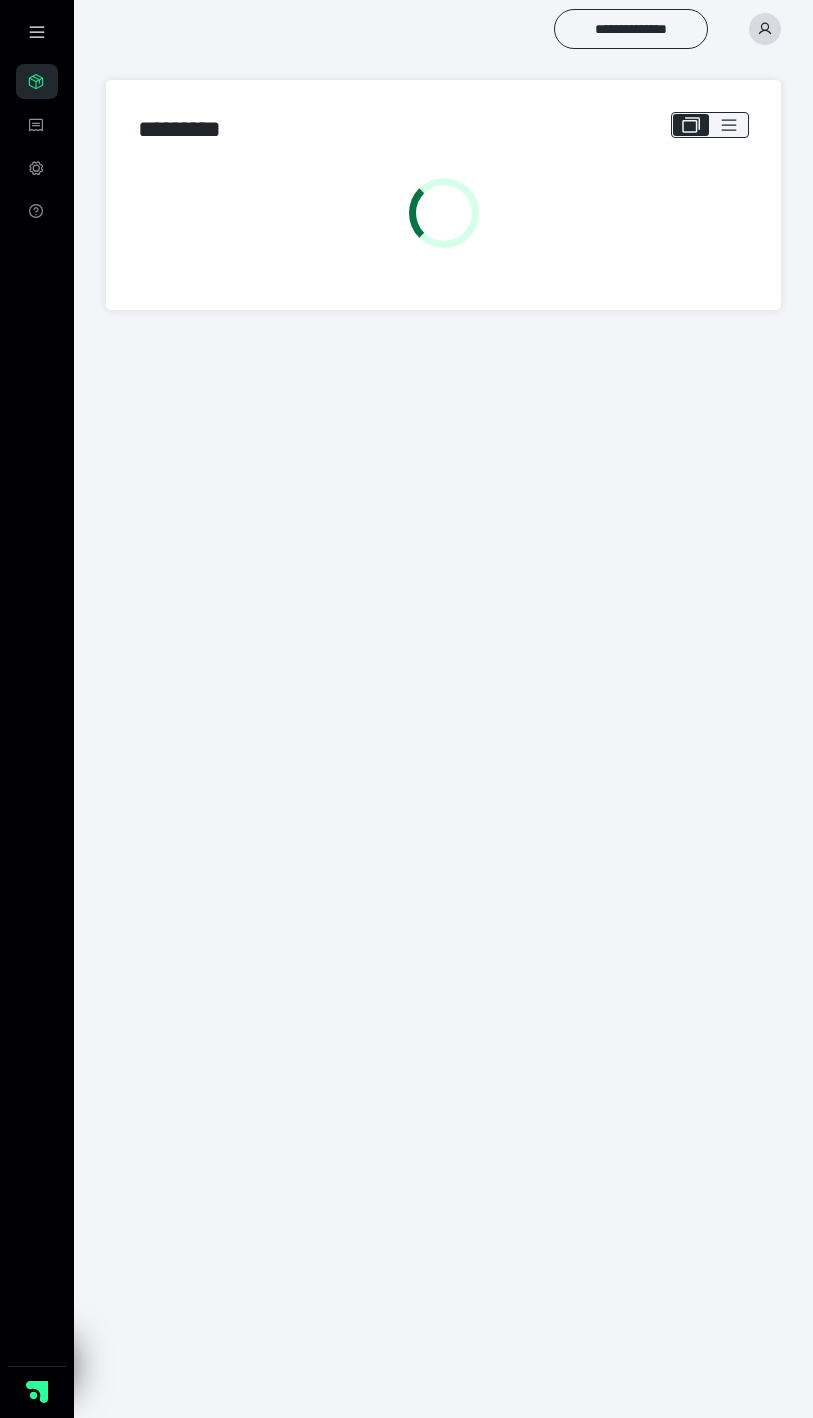 scroll, scrollTop: 0, scrollLeft: 0, axis: both 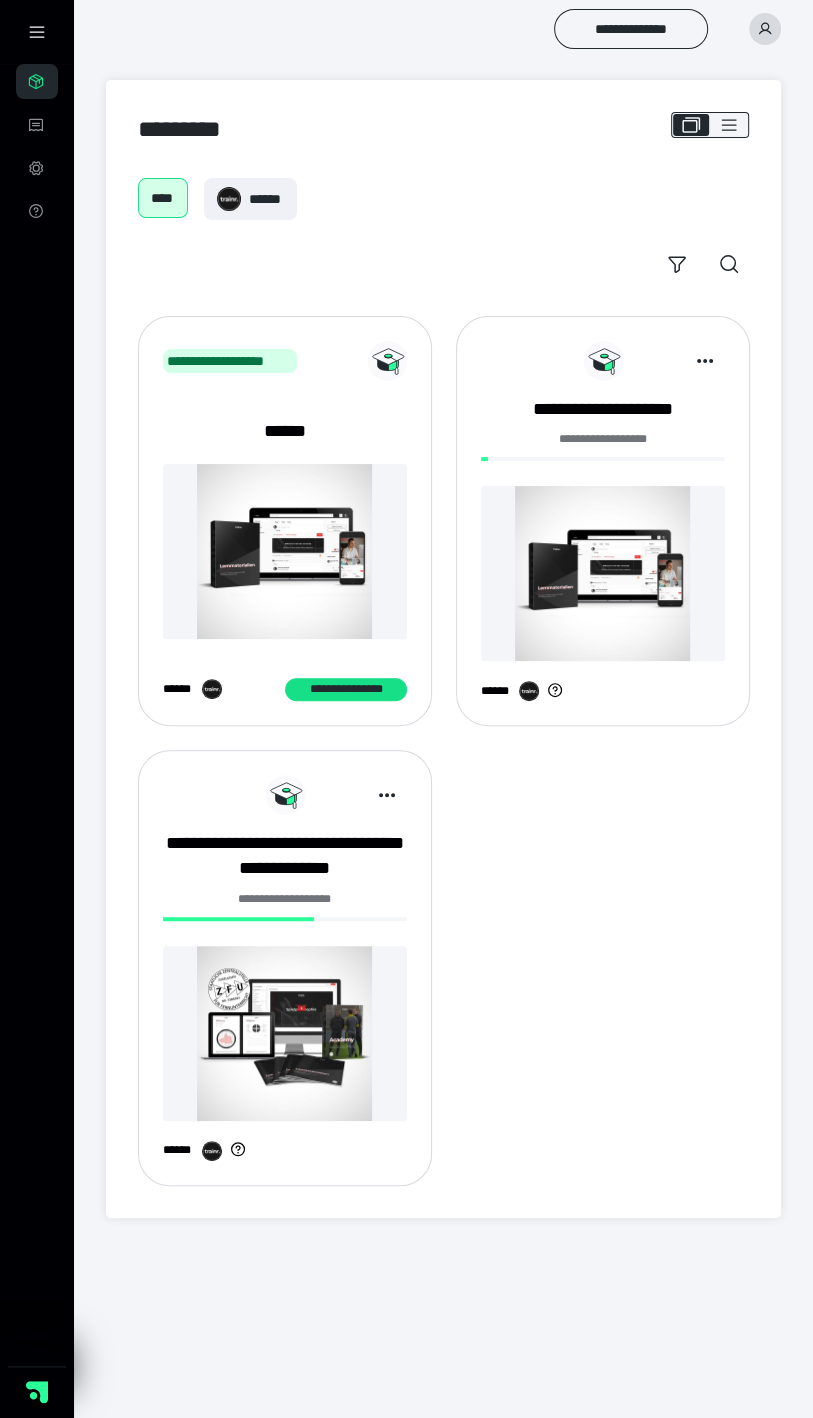 click on "**********" at bounding box center [603, 529] 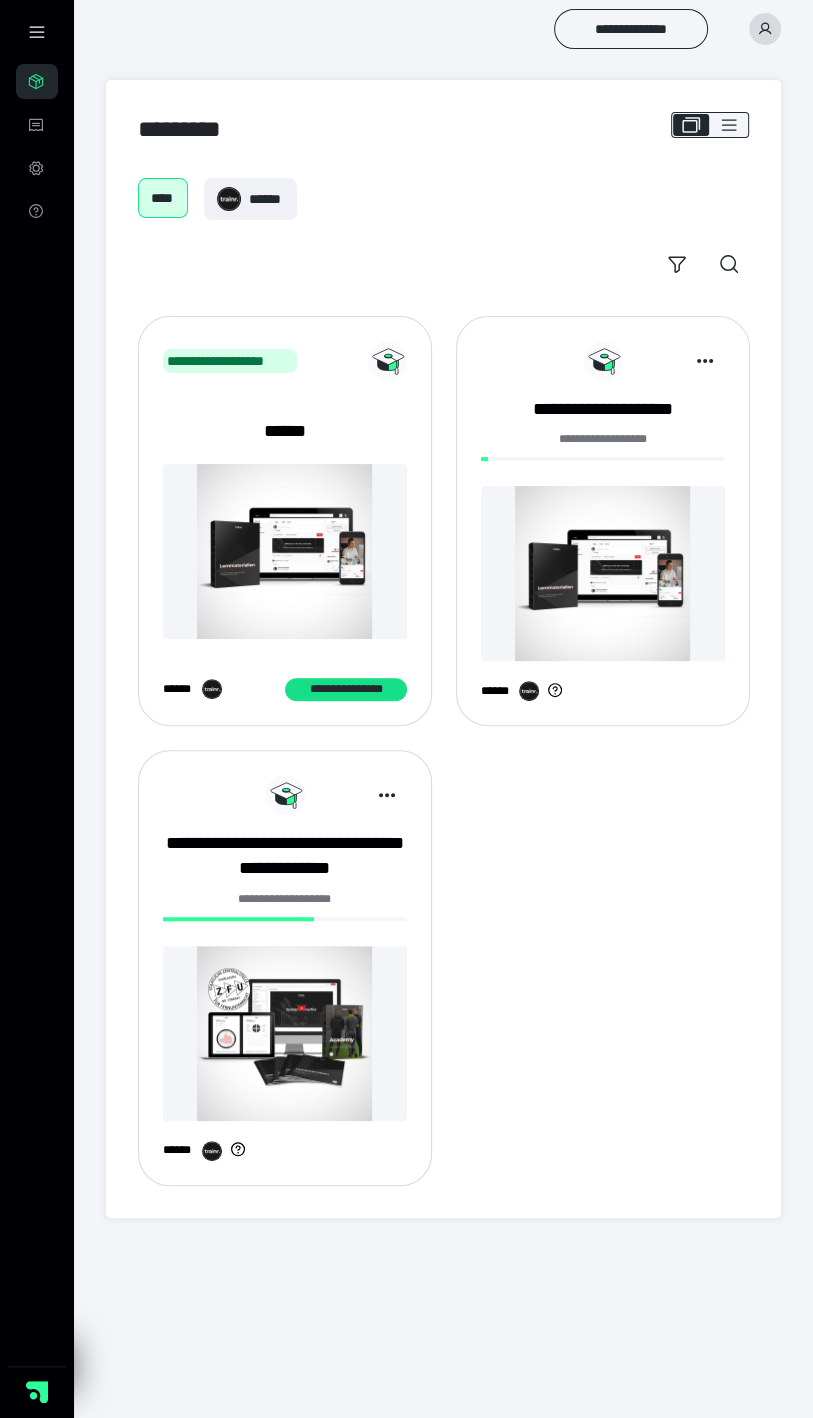 click on "**********" at bounding box center [603, 439] 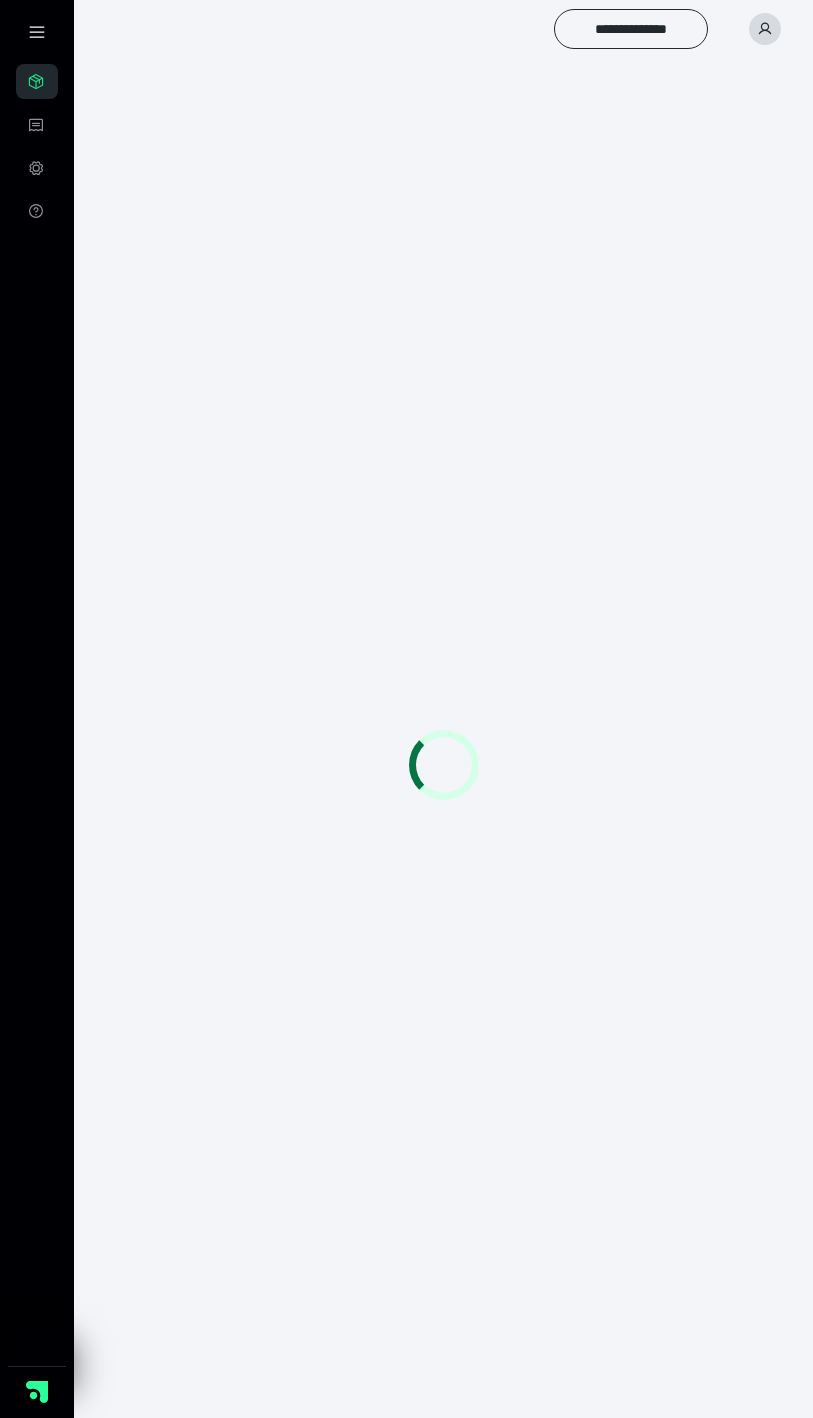 scroll, scrollTop: 0, scrollLeft: 0, axis: both 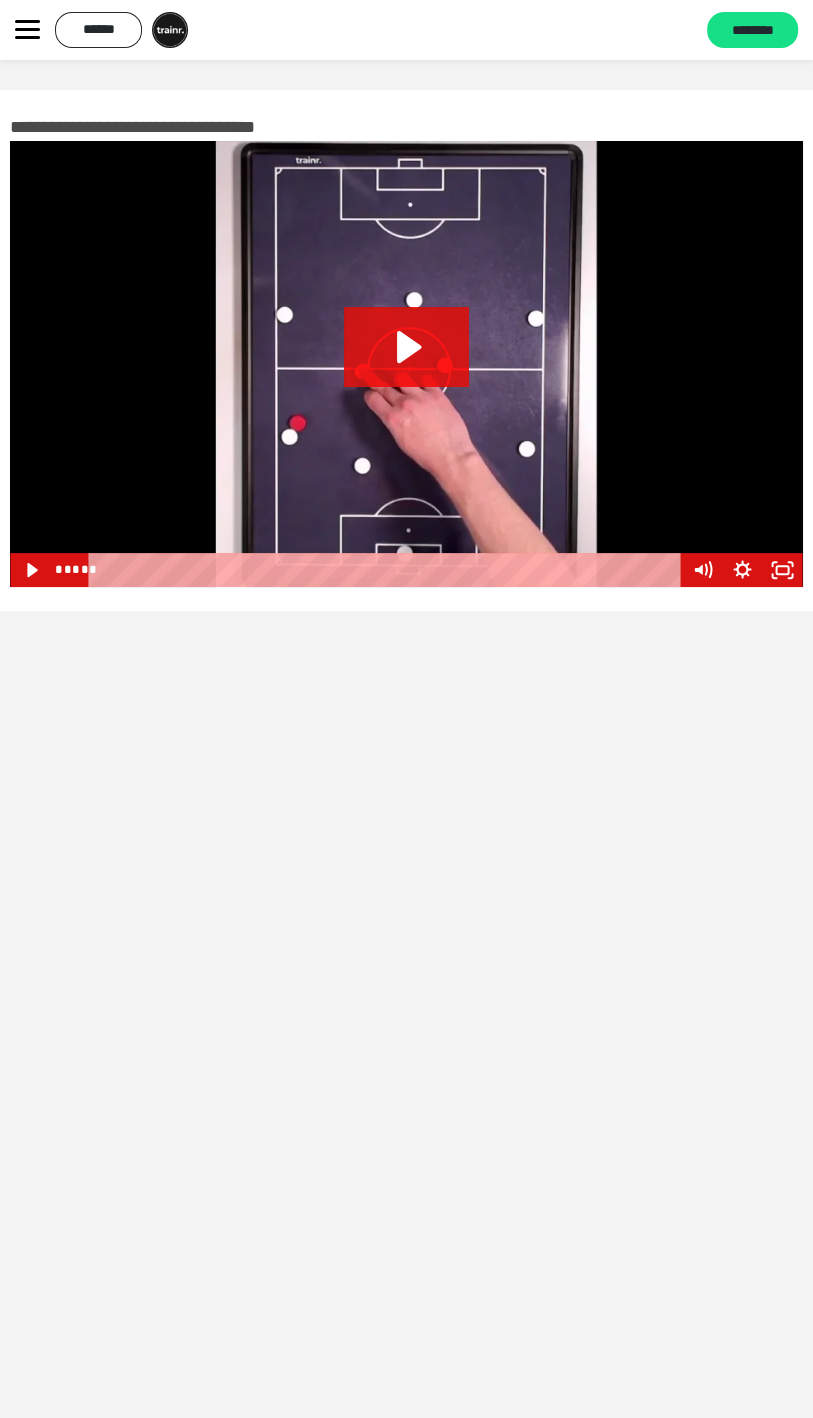 click 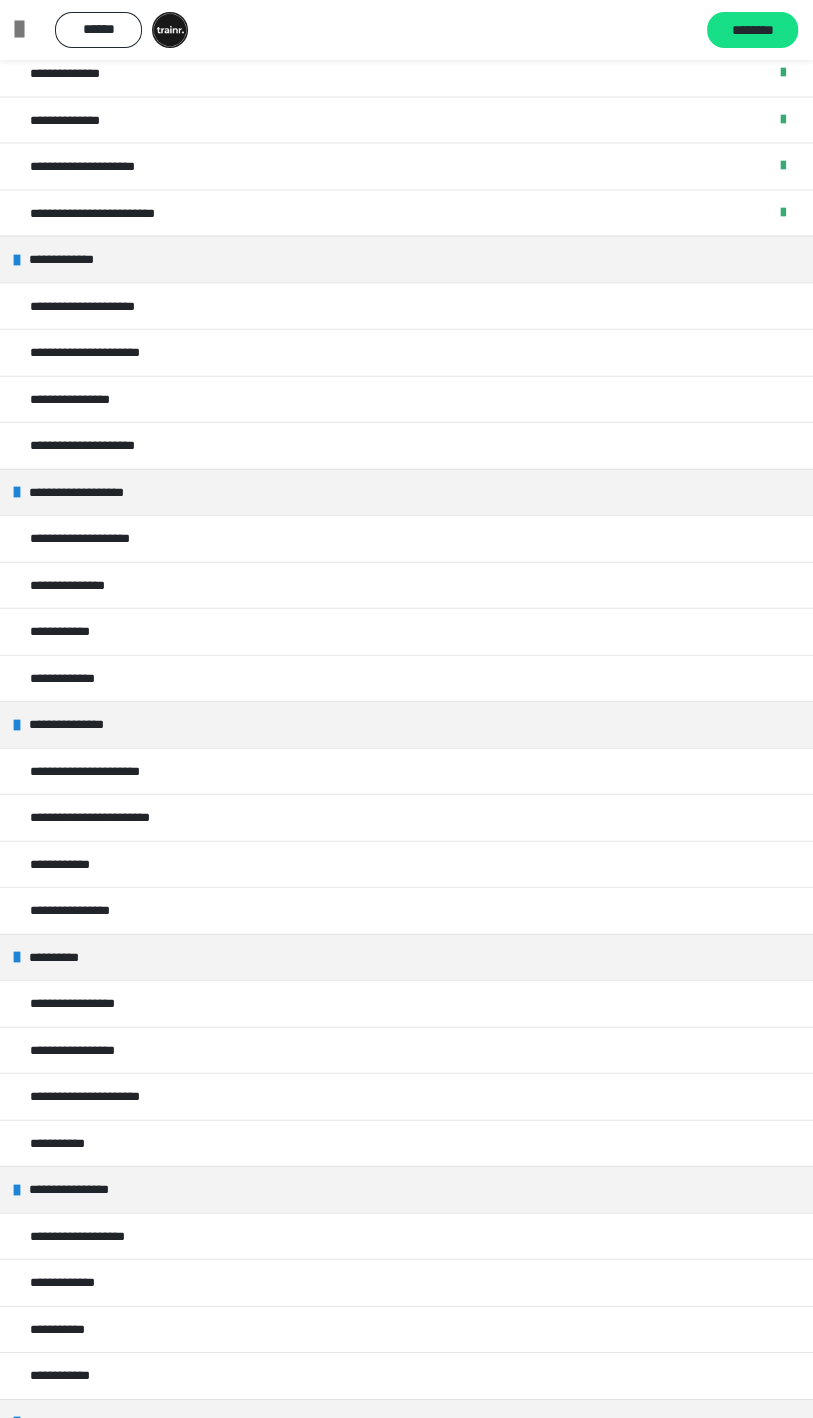scroll, scrollTop: 2317, scrollLeft: 0, axis: vertical 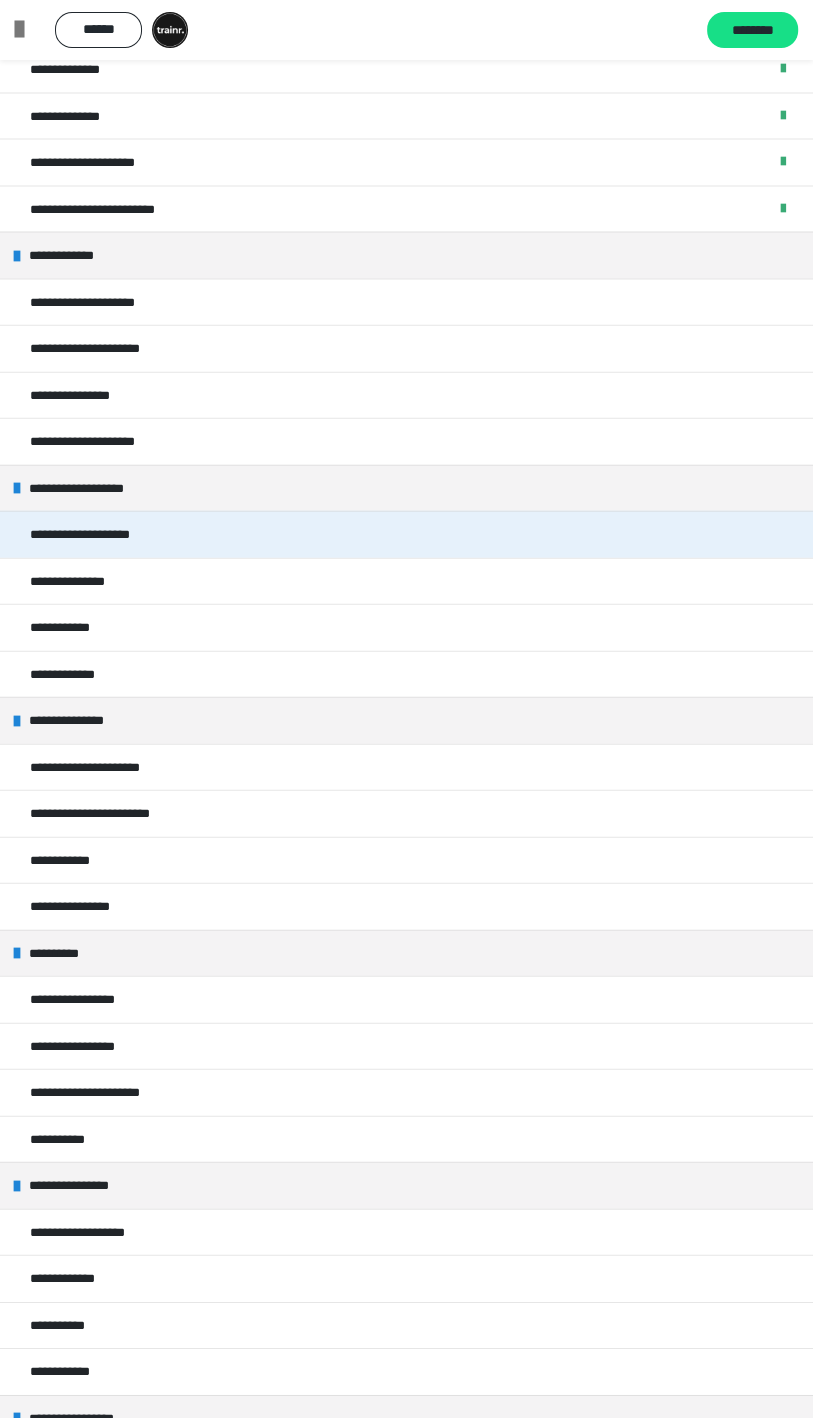 click on "**********" at bounding box center [96, 535] 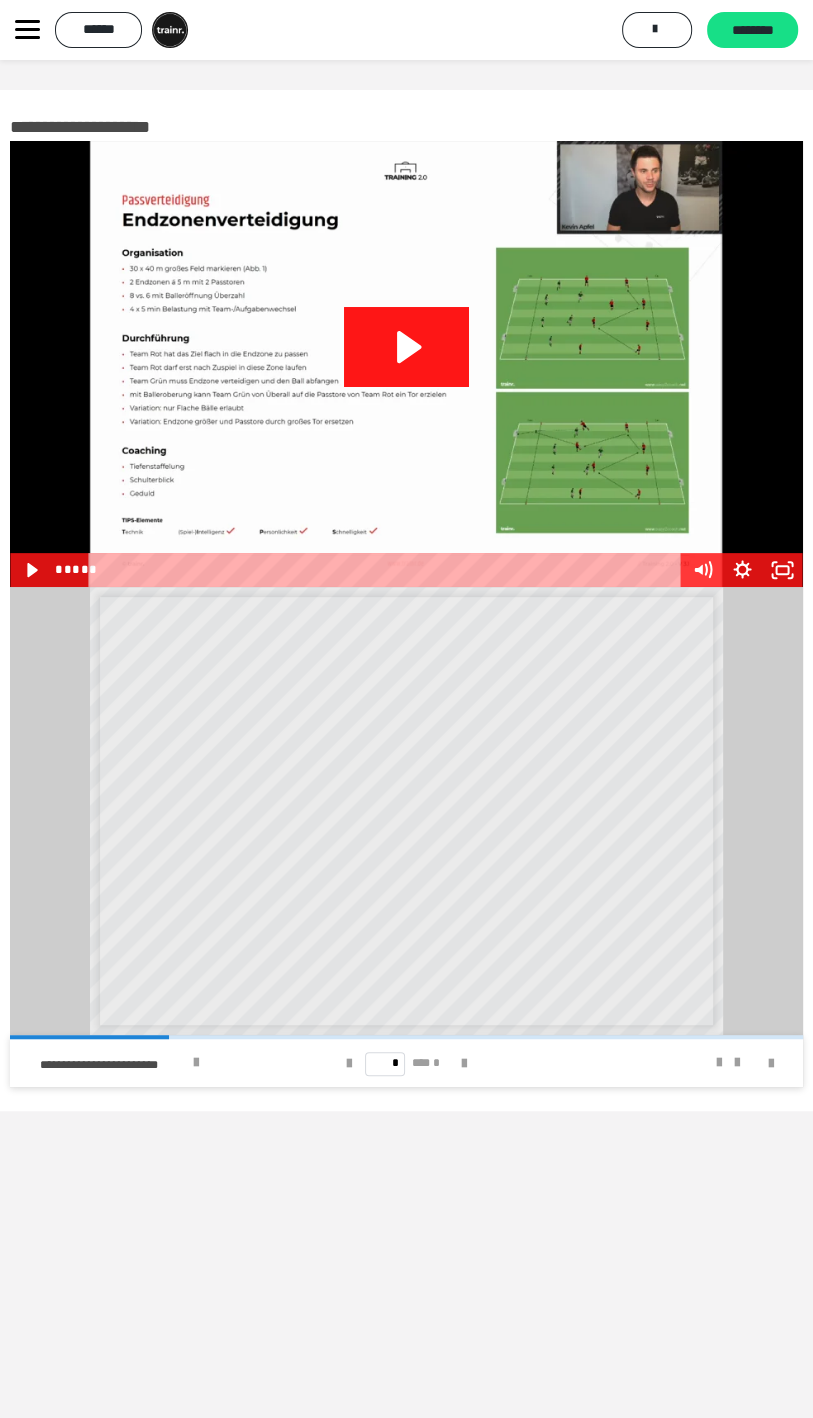 click on "* *** *" at bounding box center (406, 1063) 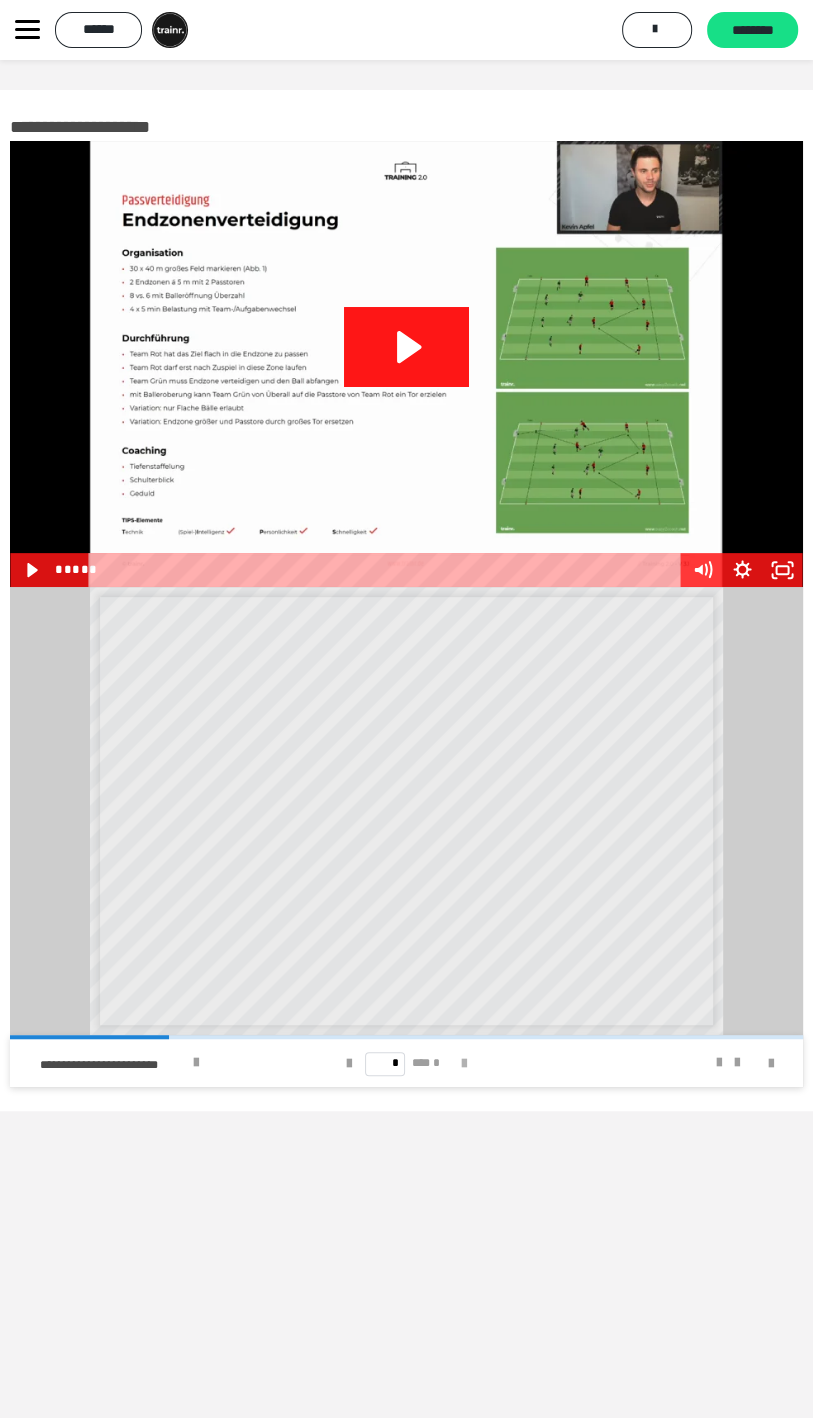 click at bounding box center [464, 1063] 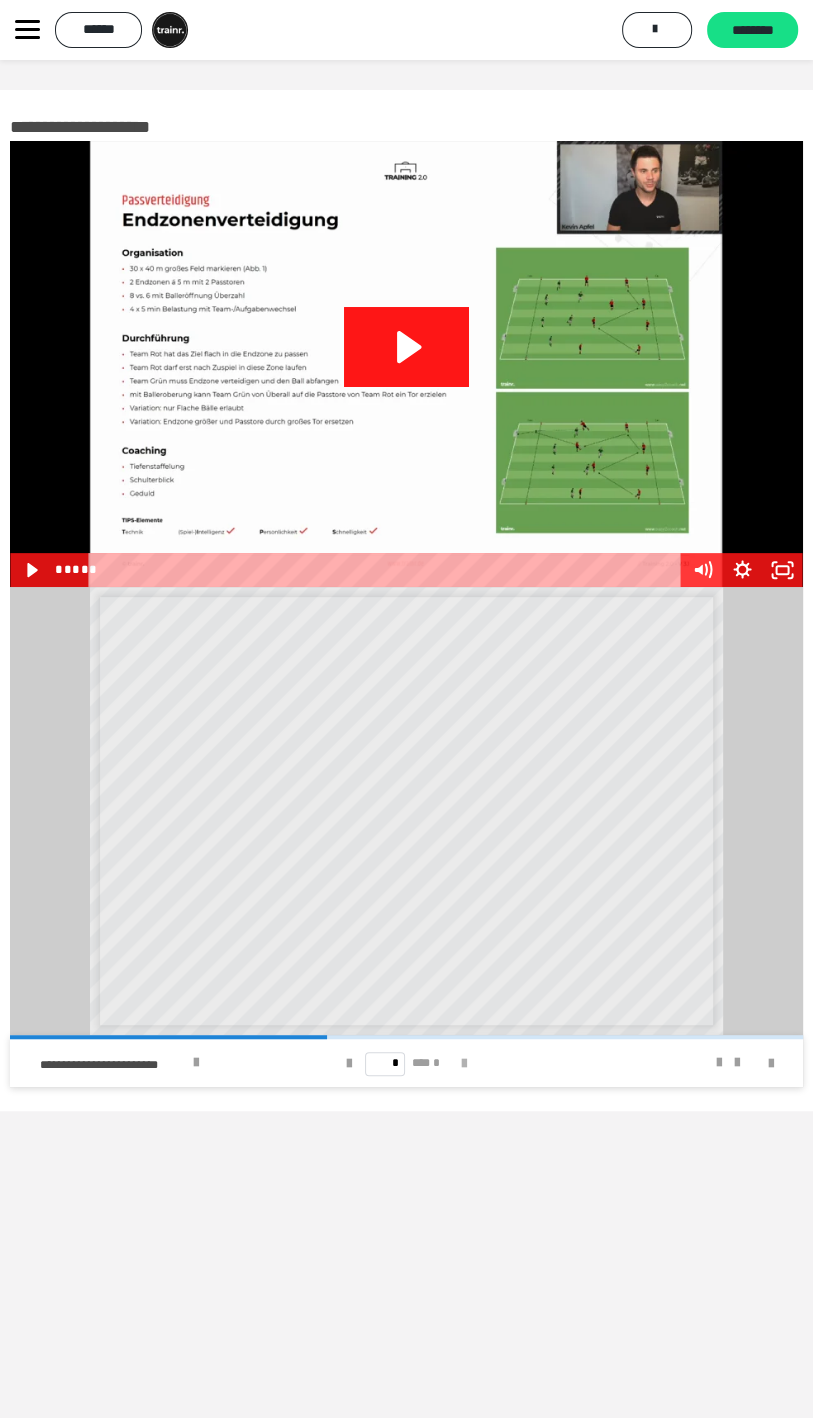 click at bounding box center [464, 1064] 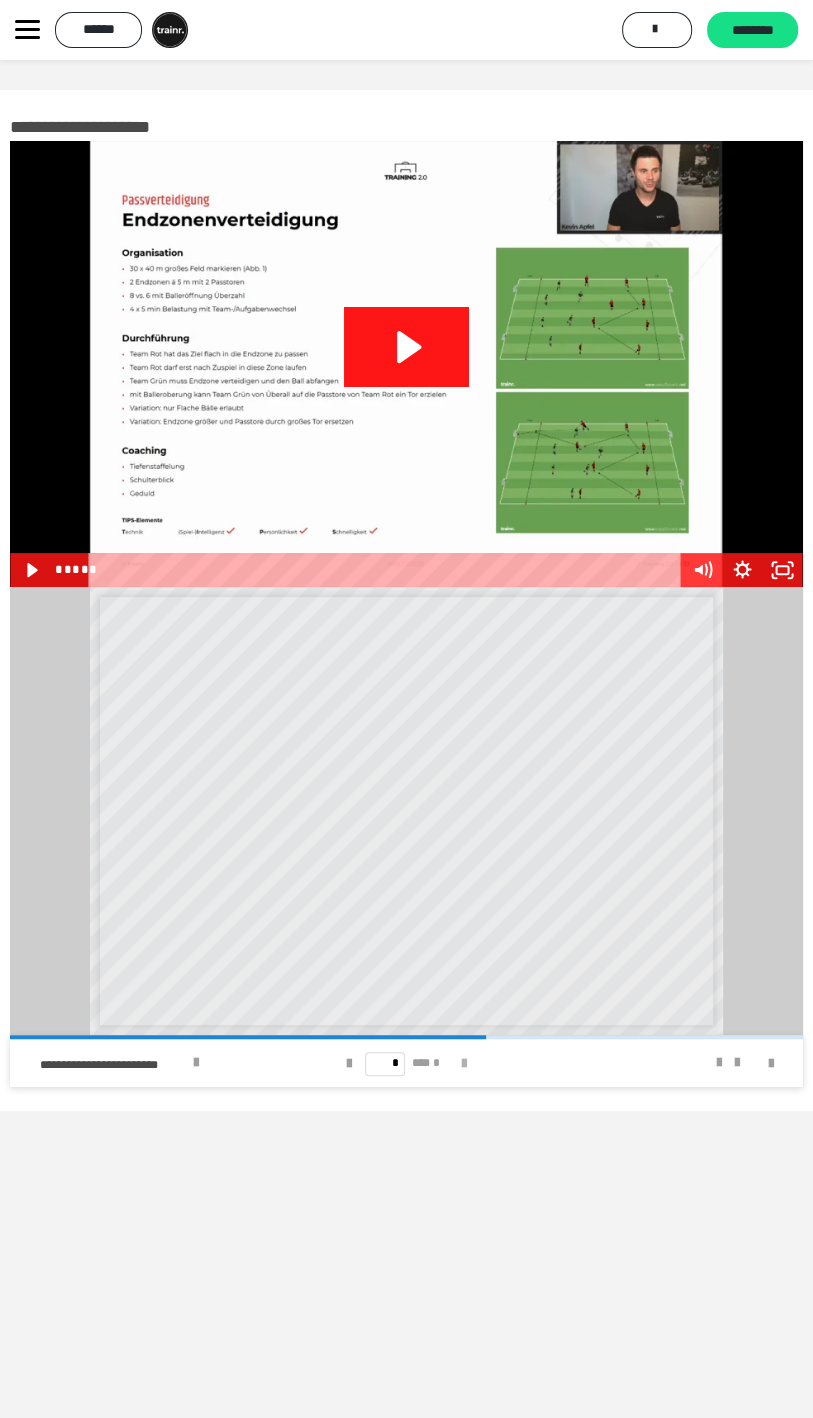 click at bounding box center (464, 1064) 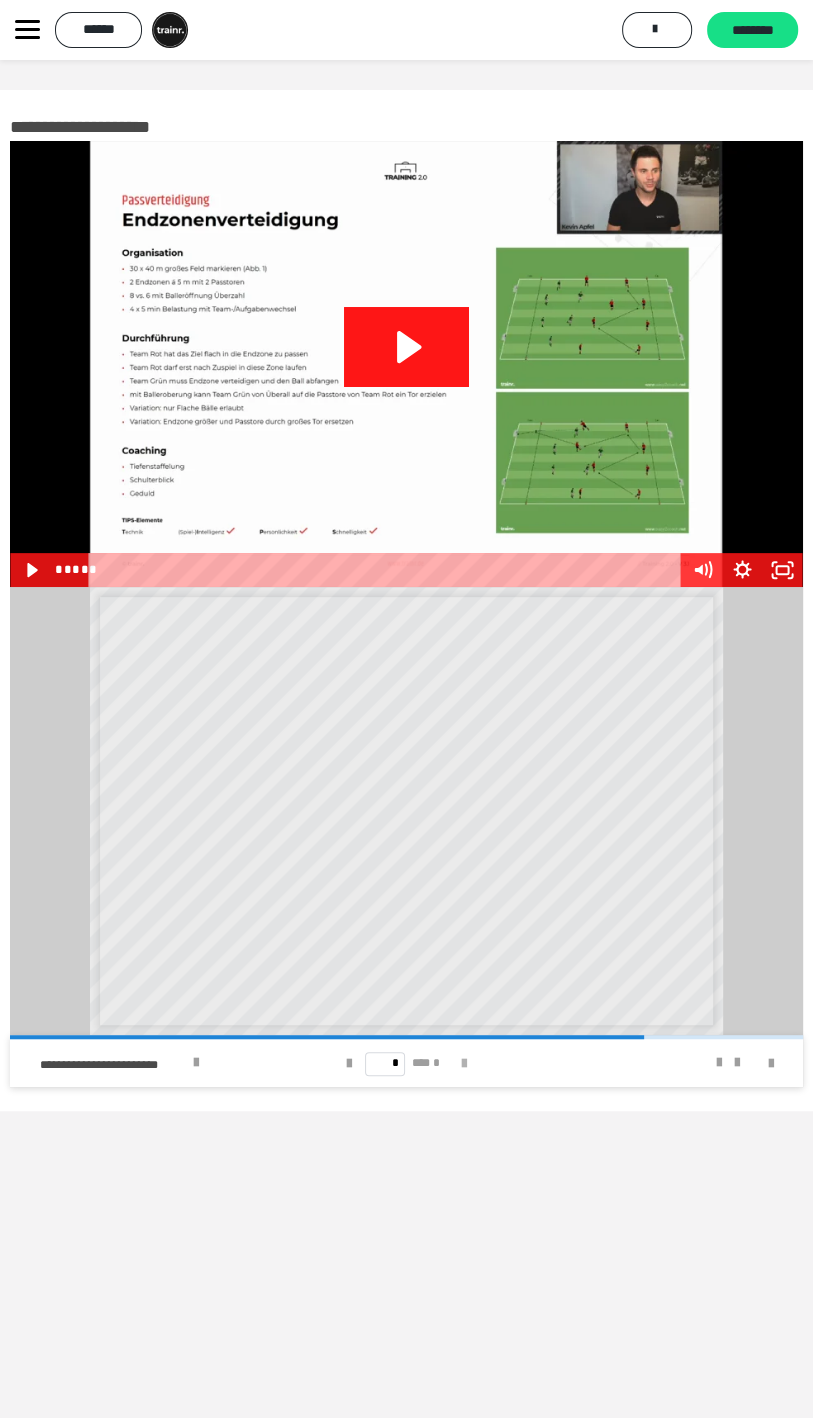 click at bounding box center [464, 1064] 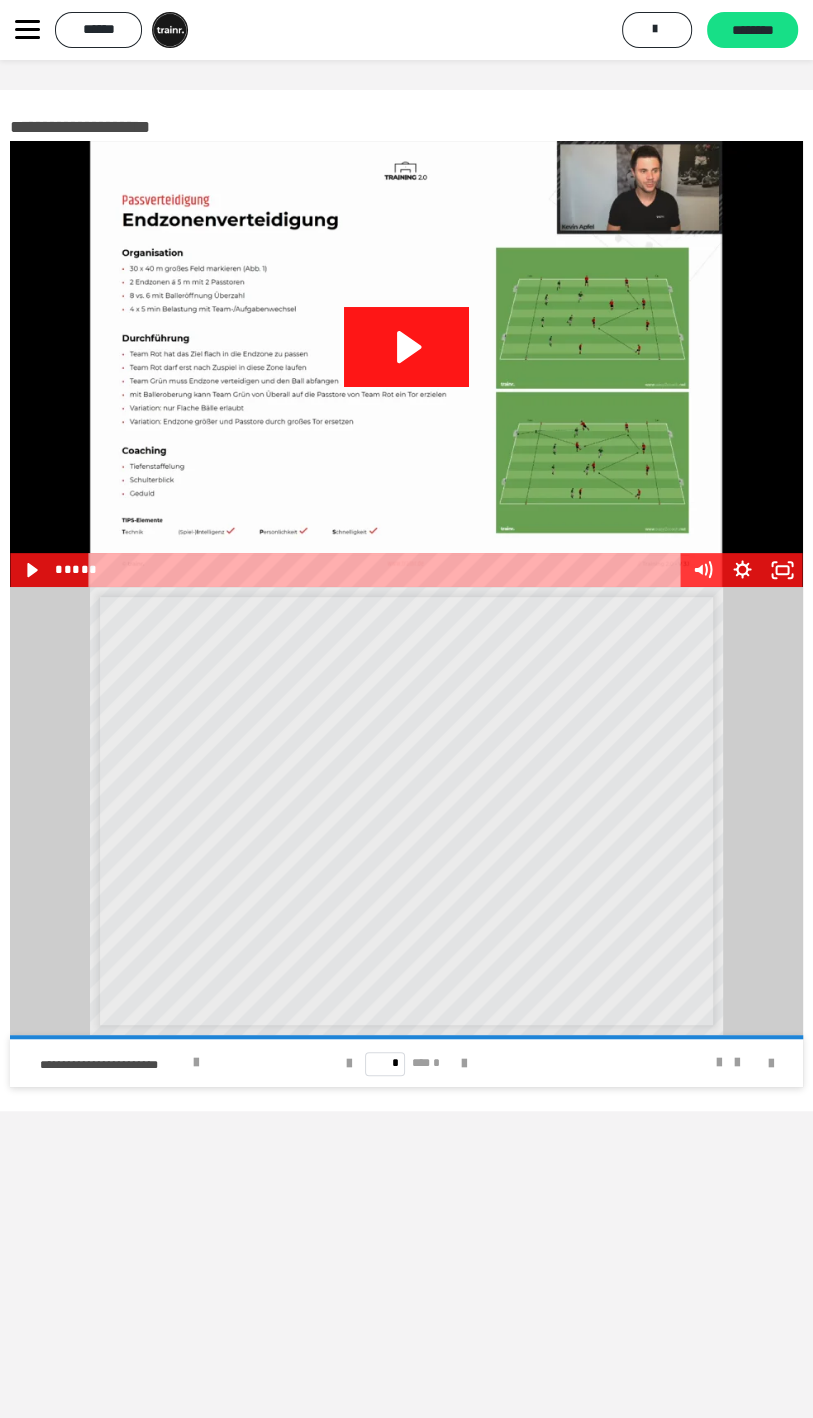 click 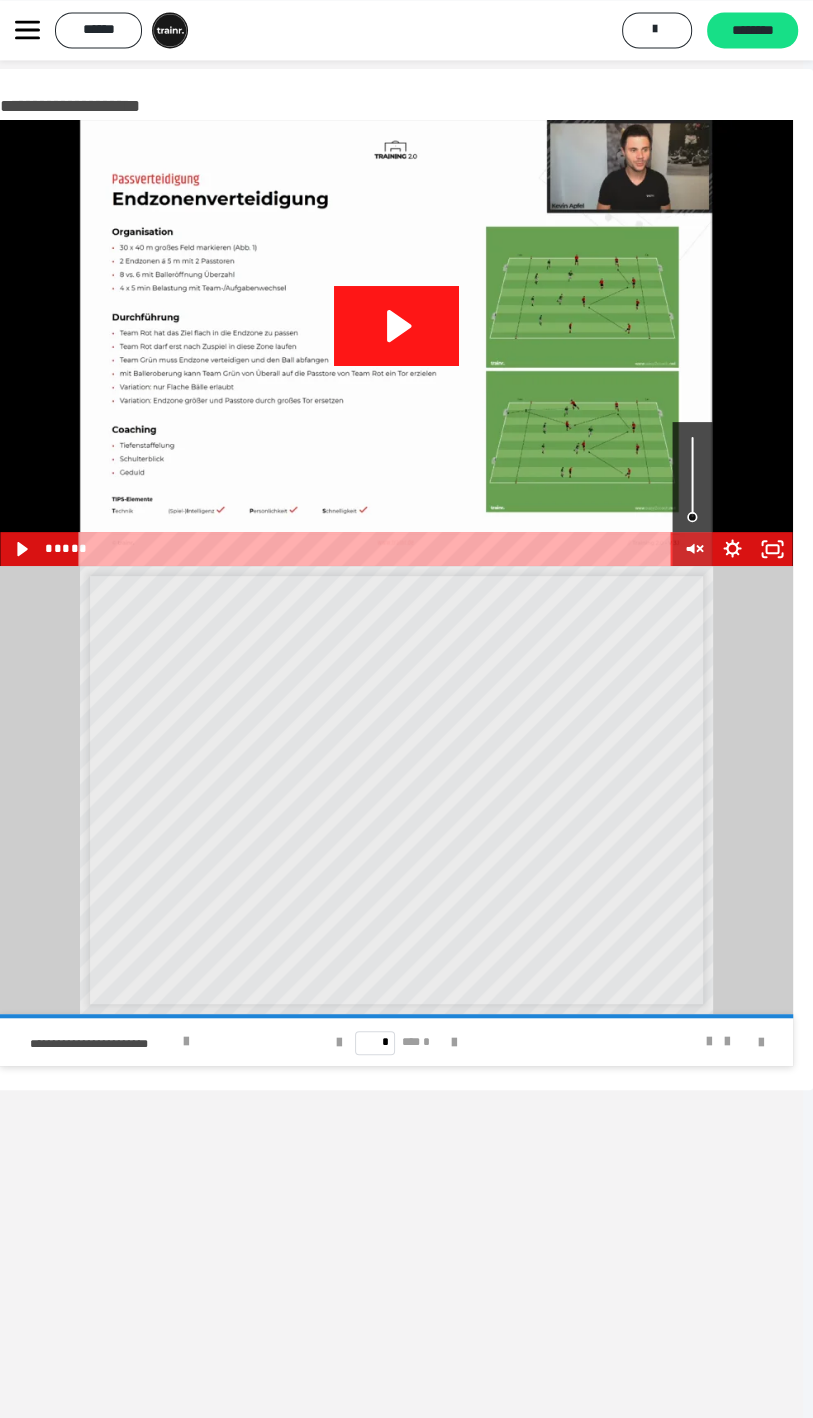 click 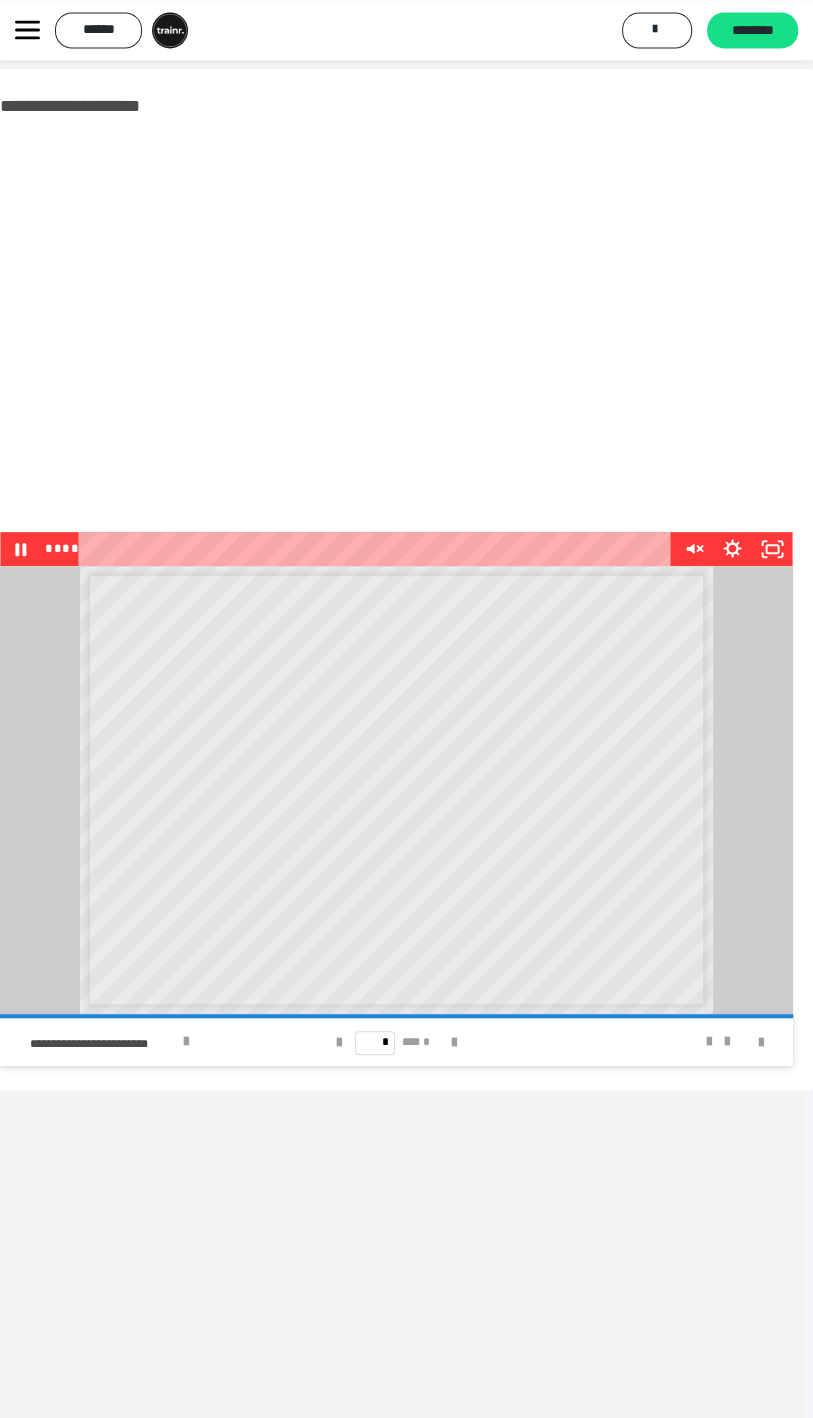 scroll, scrollTop: 20, scrollLeft: 10, axis: both 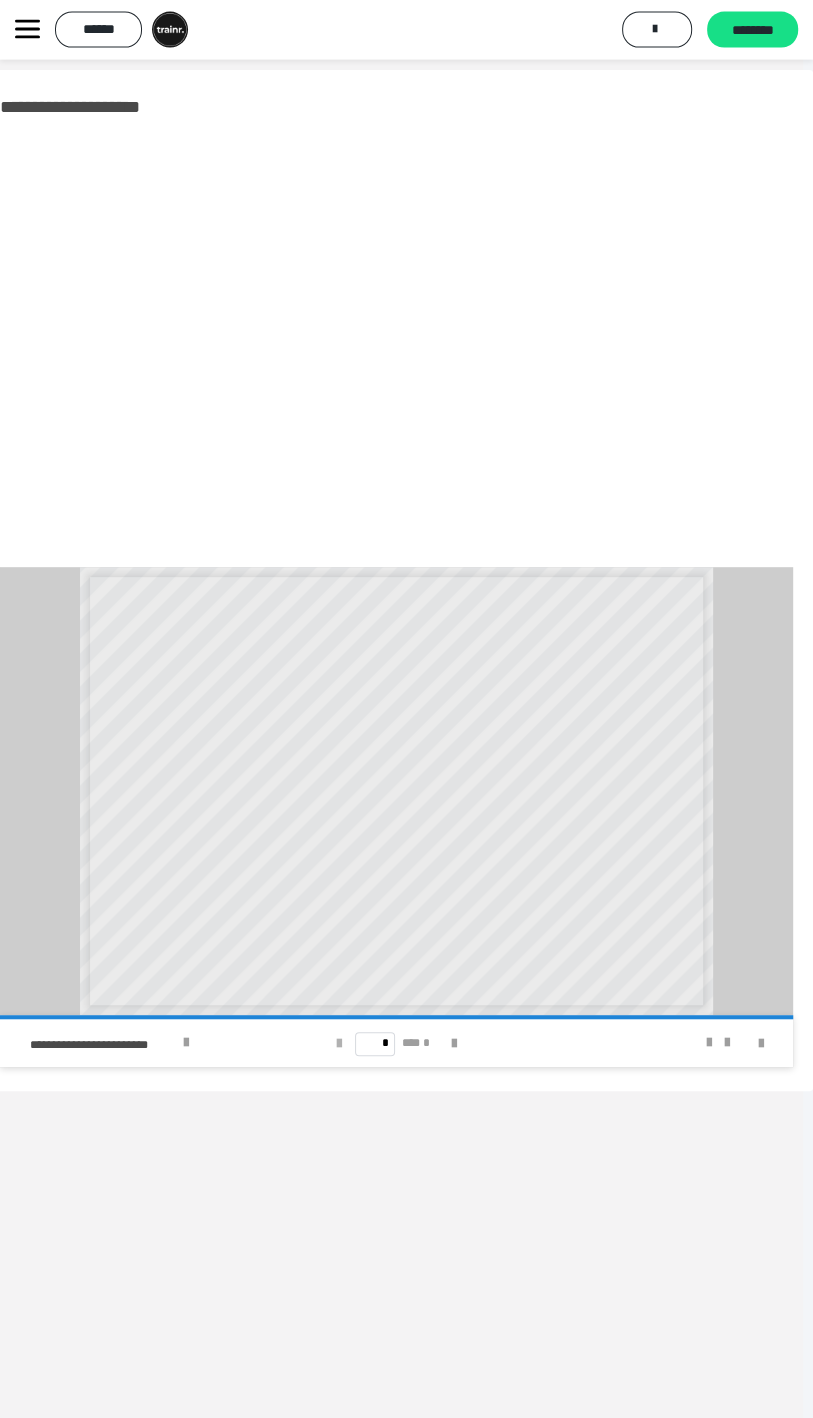 click at bounding box center (339, 1044) 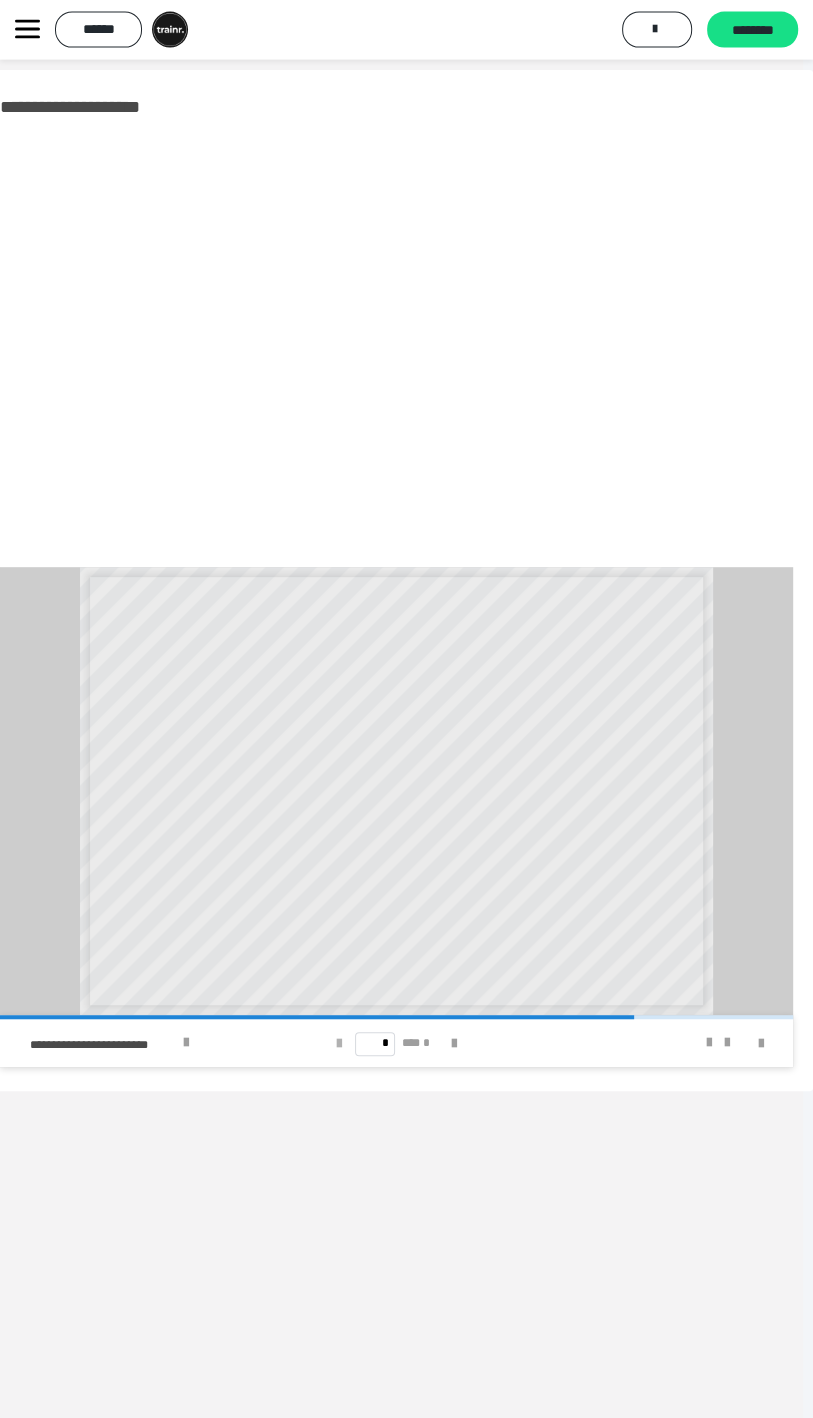 click at bounding box center [339, 1044] 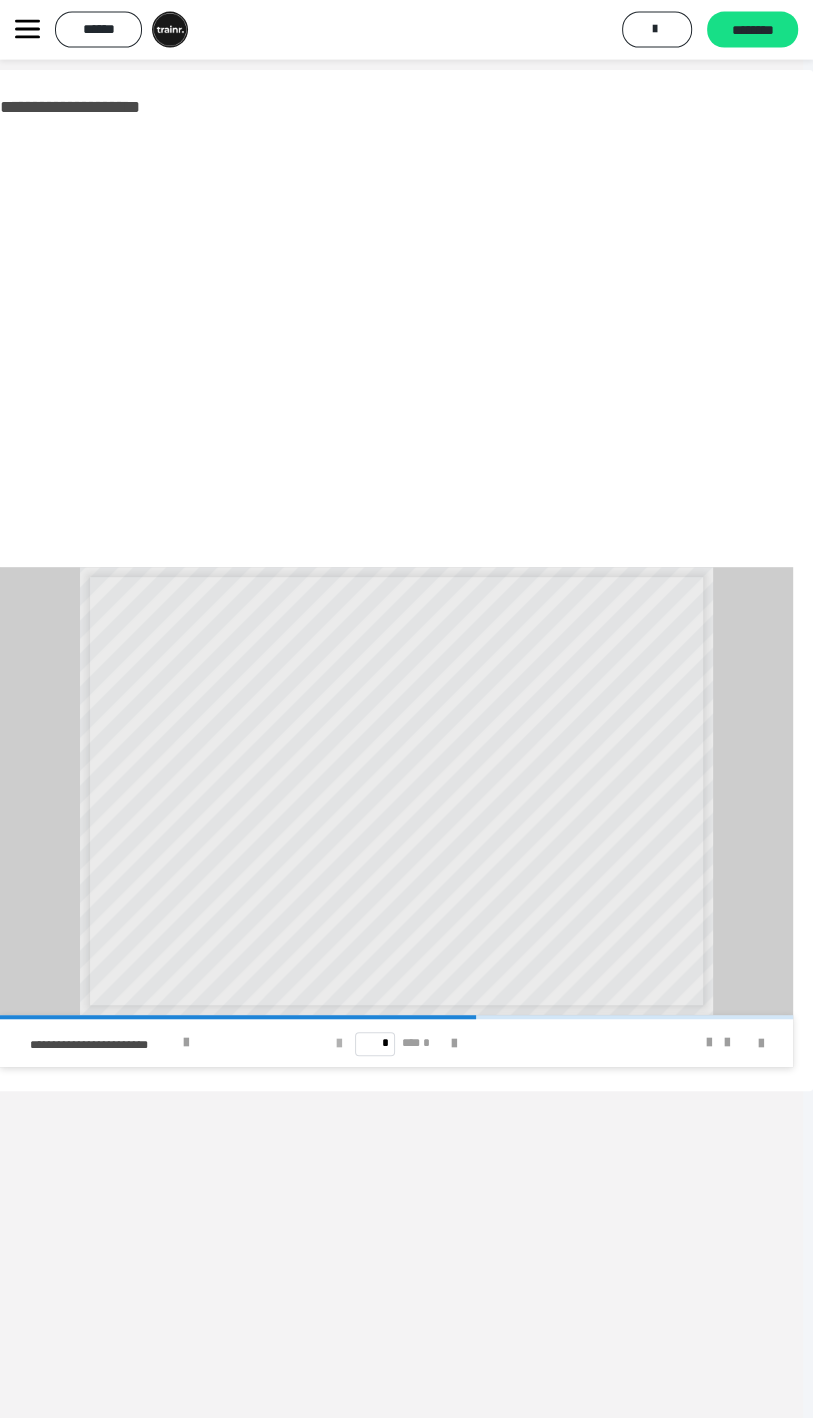 click at bounding box center (339, 1044) 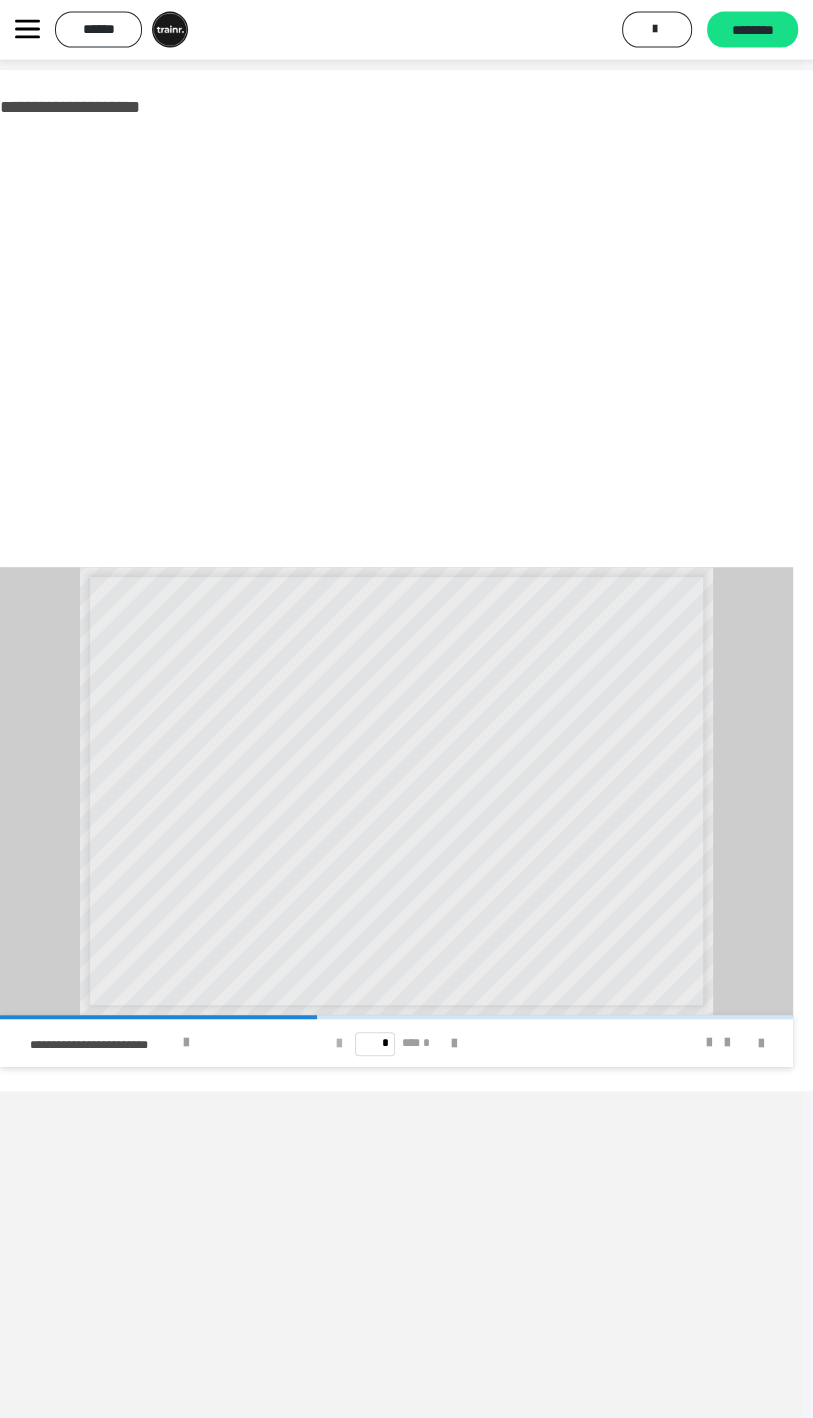 click at bounding box center [339, 1044] 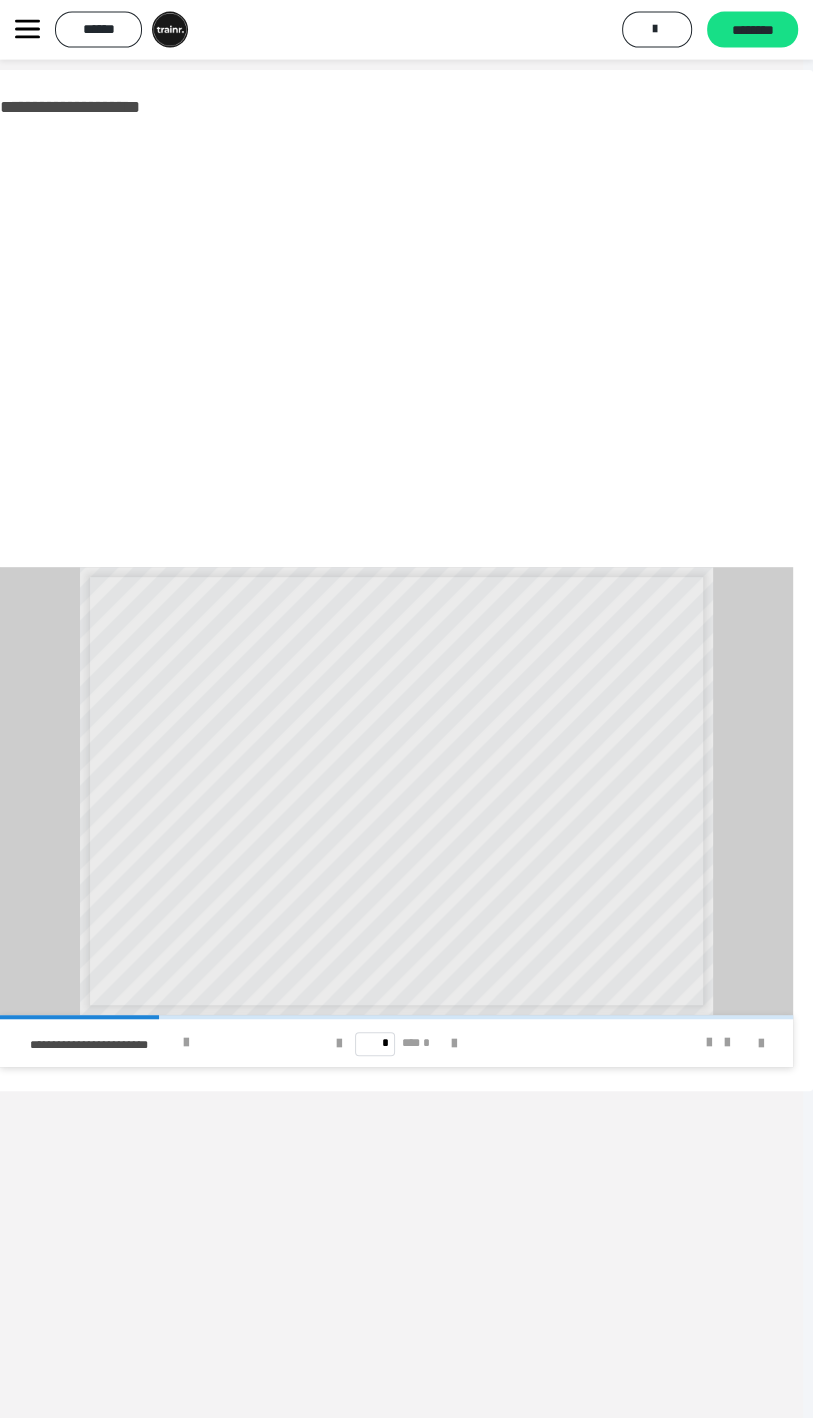 click on "**********" at bounding box center (176, 1043) 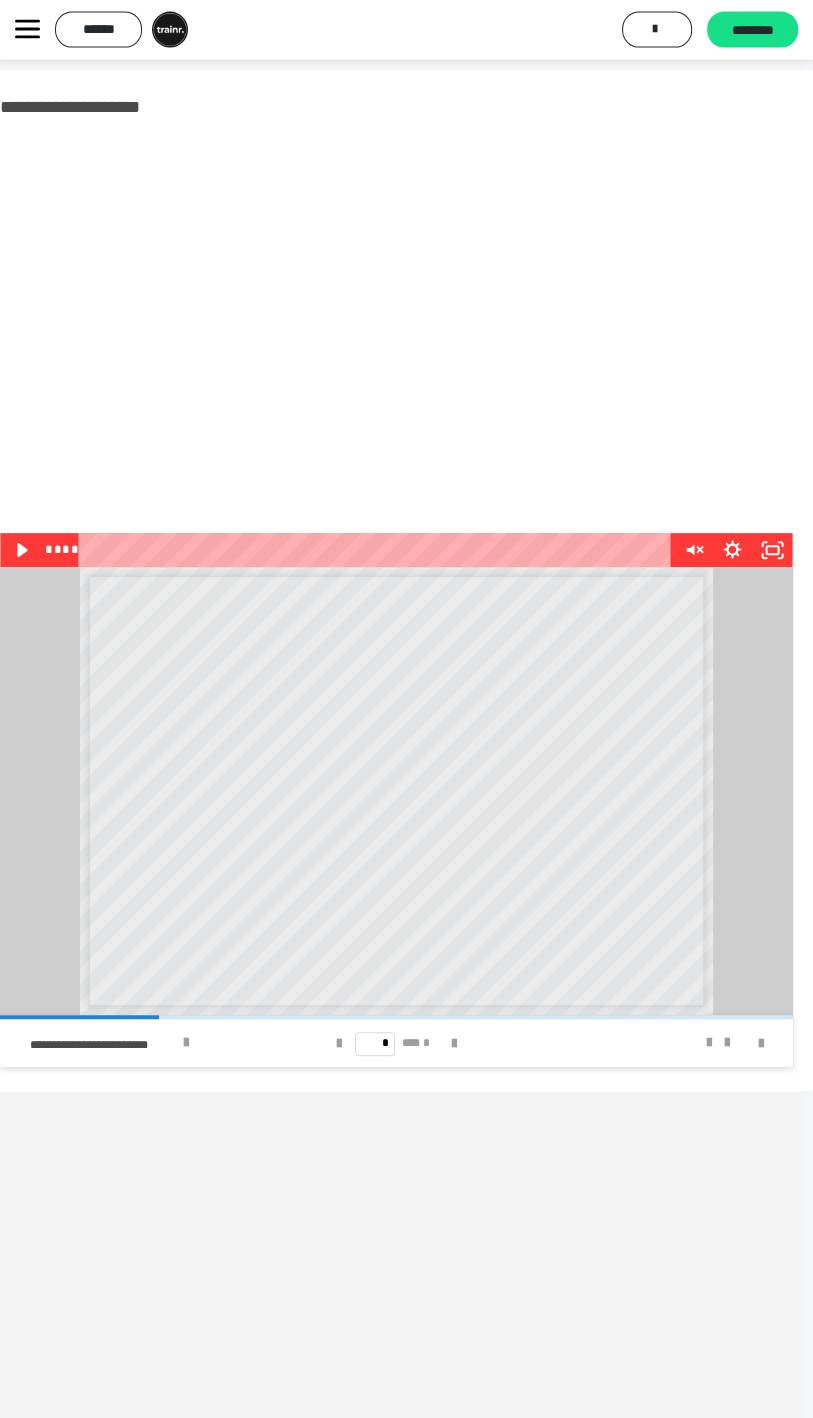 click at bounding box center [396, 344] 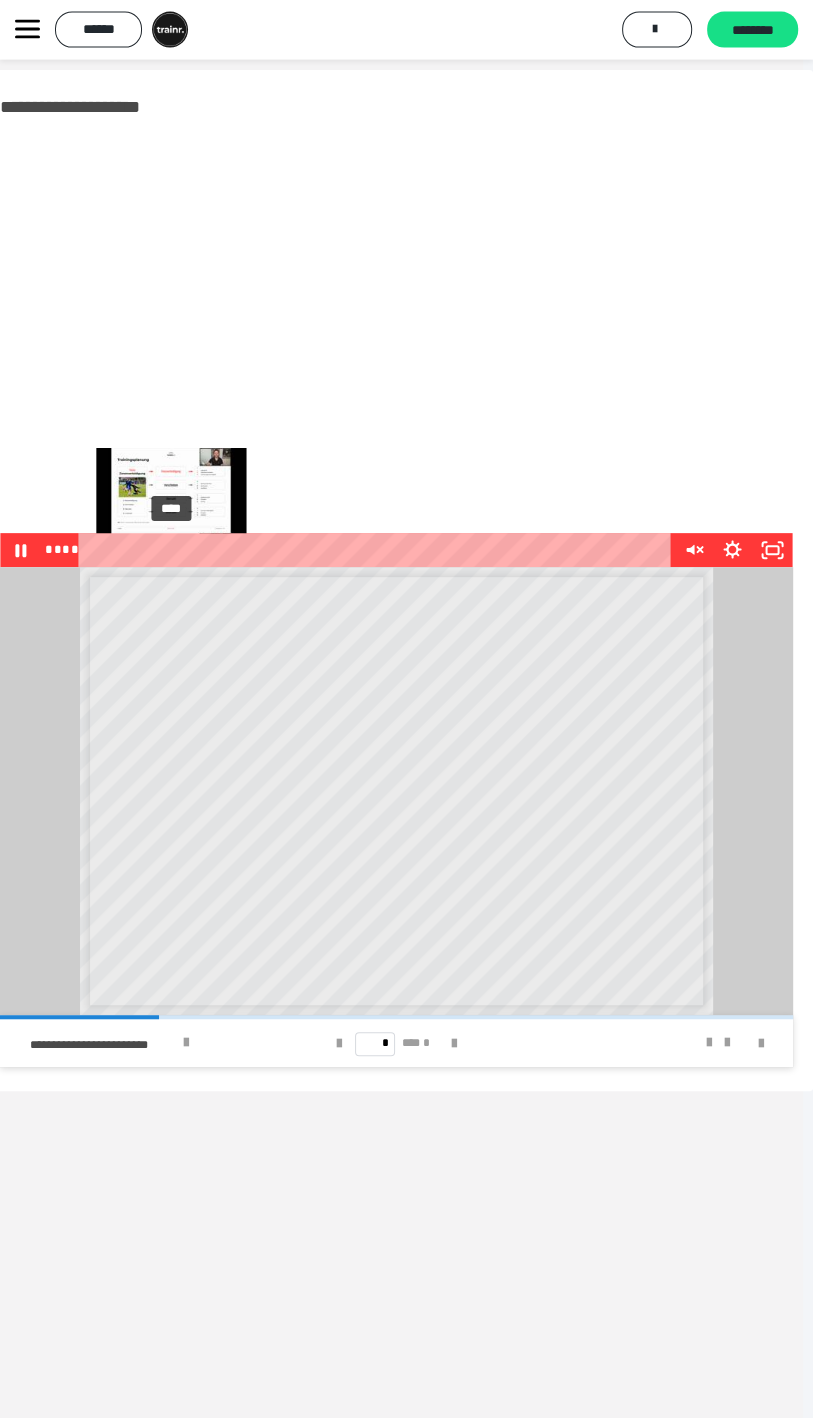 click on "****" at bounding box center [378, 550] 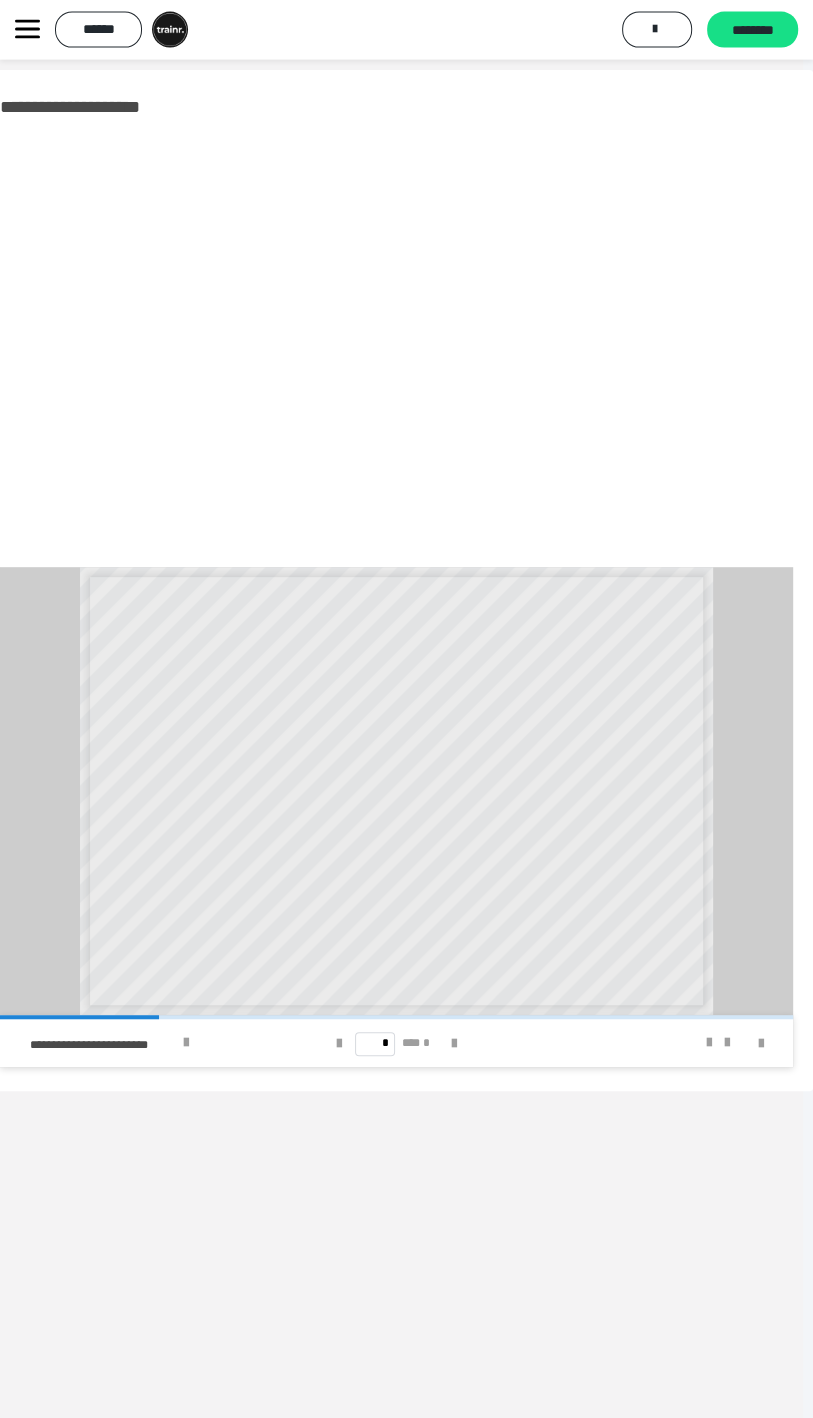 click at bounding box center [396, 344] 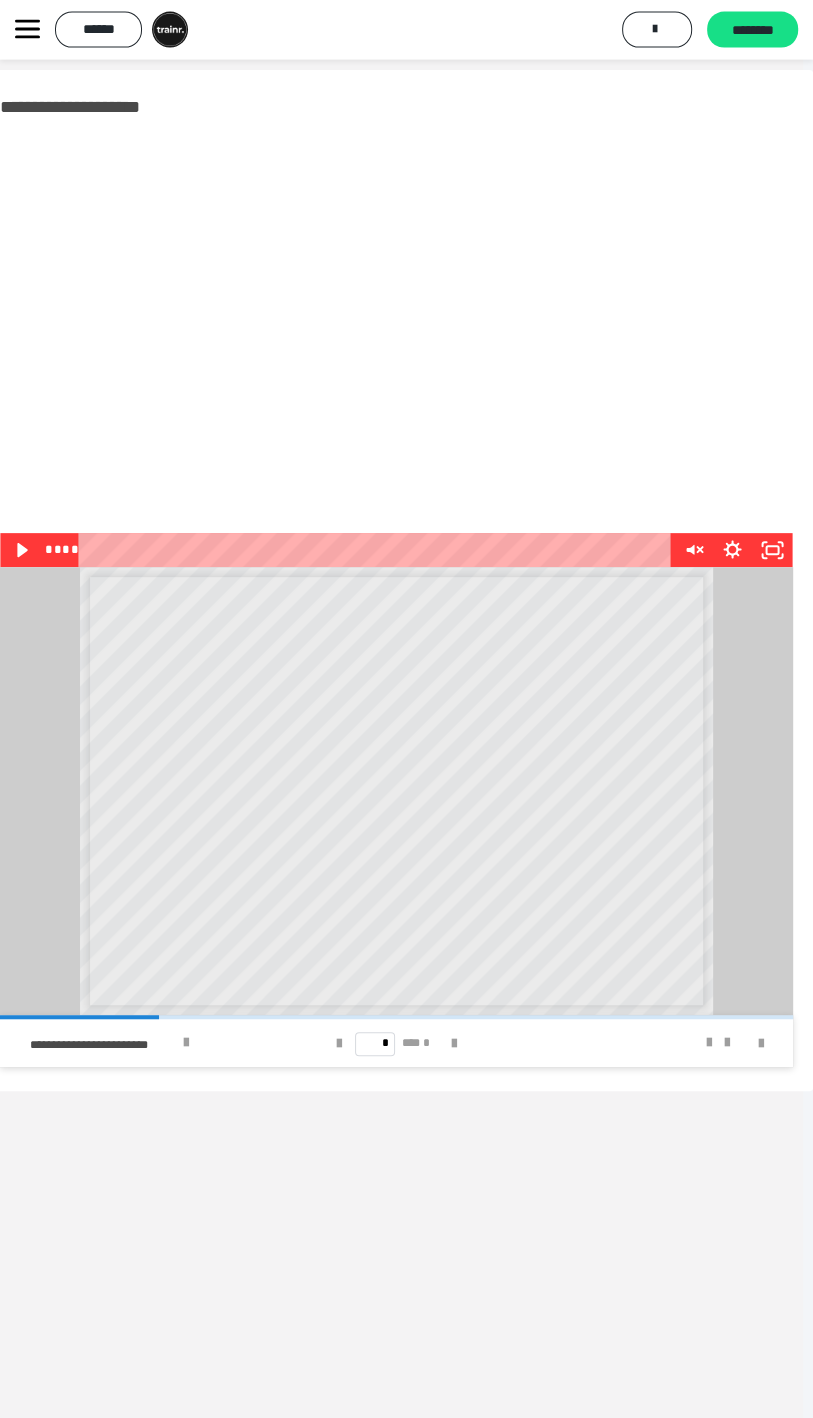 click on "[FIRST] [LAST] [EMAIL] [PHONE] [ADDRESS] [CITY] [STATE] [ZIP] [COUNTRY] [CREDIT_CARD] [PASSPORT] [DRIVER_LICENSE] [BIRTH_DATE] [AGE] [SOCIAL_SECURITY] [HOME_ADDRESS] [COORDINATES] [POSTAL_CODE] [PERSONAL_PHONE] [PERSONAL_EMAIL] [PERSONAL_ADDRESS] [PERSONAL_CITY] [PERSONAL_STATE] [PERSONAL_ZIP] [PERSONAL_COUNTRY] [PERSONAL_CREDIT_CARD] [PERSONAL_PASSPORT] [PERSONAL_DRIVER_LICENSE] [PERSONAL_BIRTH_DATE] [PERSONAL_AGE] [PERSONAL_SOCIAL_SECURITY] [PERSONAL_HOME_ADDRESS] [PERSONAL_COORDINATES] [PERSONAL_POSTAL_CODE] [PERSONAL_PHONE_NUMBER] [PERSONAL_EMAIL_ADDRESS] [PERSONAL_STREET_ADDRESS] [PERSONAL_CITY_NAME] [PERSONAL_STATE_NAME] [PERSONAL_ZIP_CODE] [PERSONAL_COUNTRY_NAME] [PERSONAL_CREDIT_CARD_NUMBER] [PERSONAL_PASSPORT_NUMBER] [PERSONAL_DRIVER_LICENSE_NUMBER] [PERSONAL_BIRTH_YEAR] [PERSONAL_AGE_IN_YEARS] [PERSONAL_SSN] [PERSONAL_HOME_PHONE] [PERSONAL_WORK_PHONE] [PERSONAL_MOBILE_PHONE] [PERSONAL_WORK_EMAIL] [PERSONAL_HOME_EMAIL] [PERSONAL_STREET_NUMBER] [PERSONAL_STREET_NAME] [PERSONAL_APARTMENT_NUMBER] [PERSONAL_BUILDING_NAME] [PERSONAL_FLOOR_NUMBER] [PERSONAL_ROOM_NUMBER] [PERSONAL_UNIT_NUMBER]" at bounding box center (396, 791) 